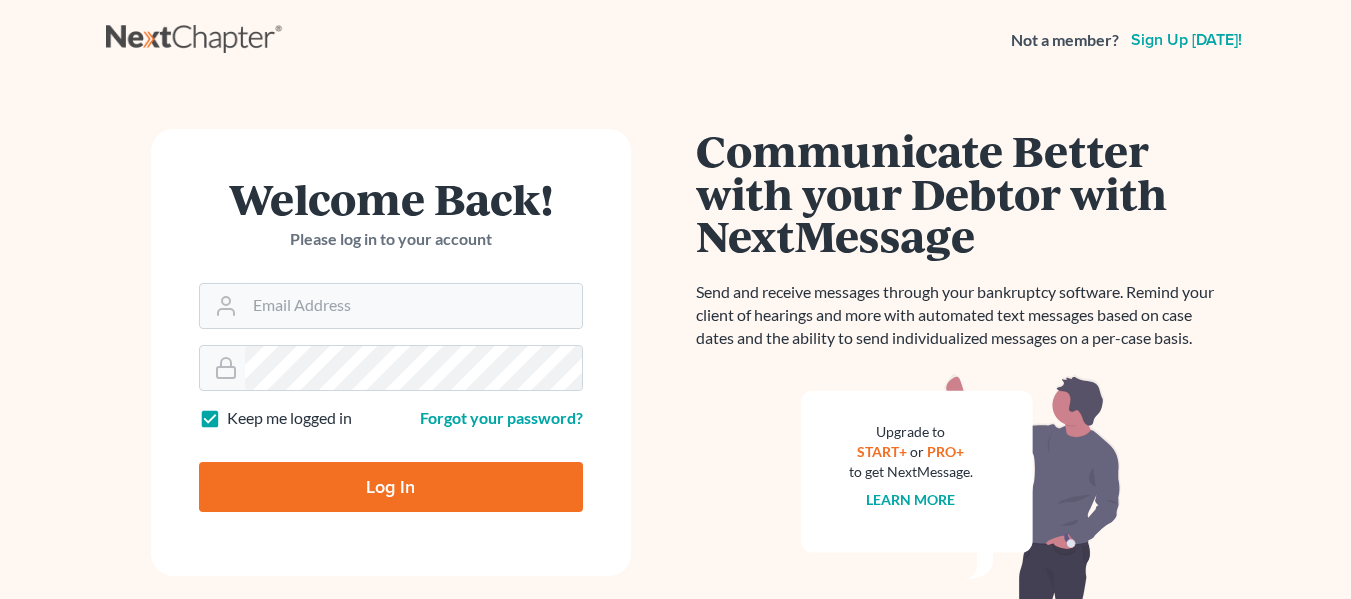scroll, scrollTop: 0, scrollLeft: 0, axis: both 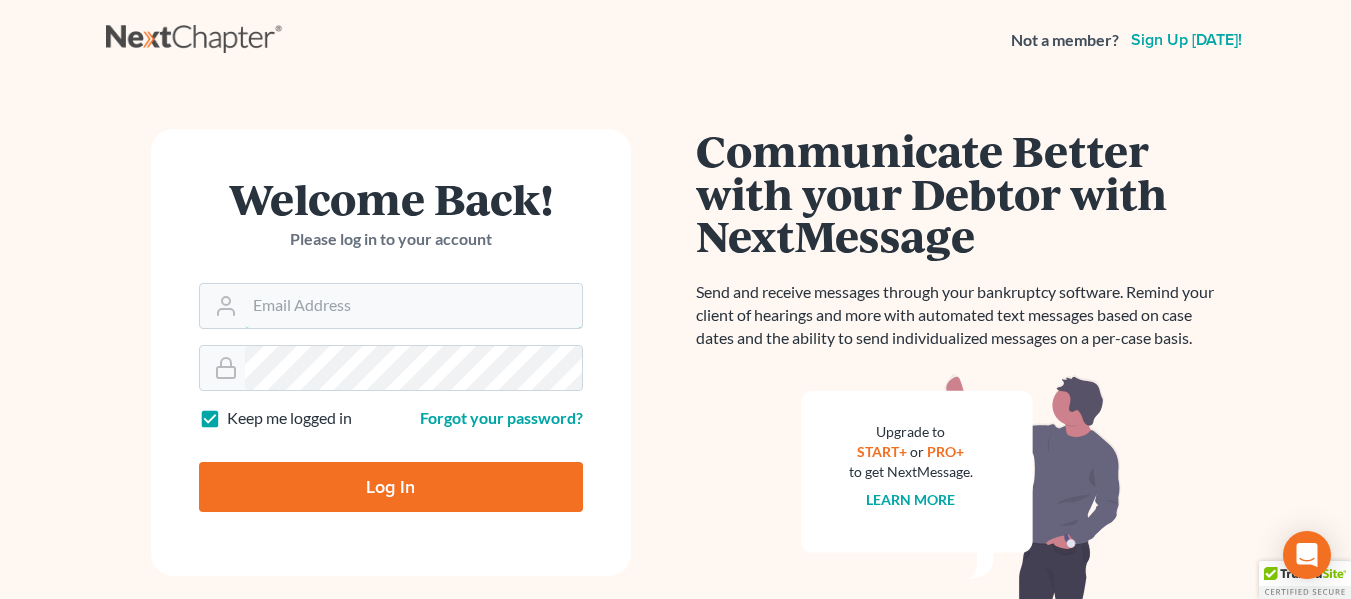 type on "[EMAIL_ADDRESS][DOMAIN_NAME]" 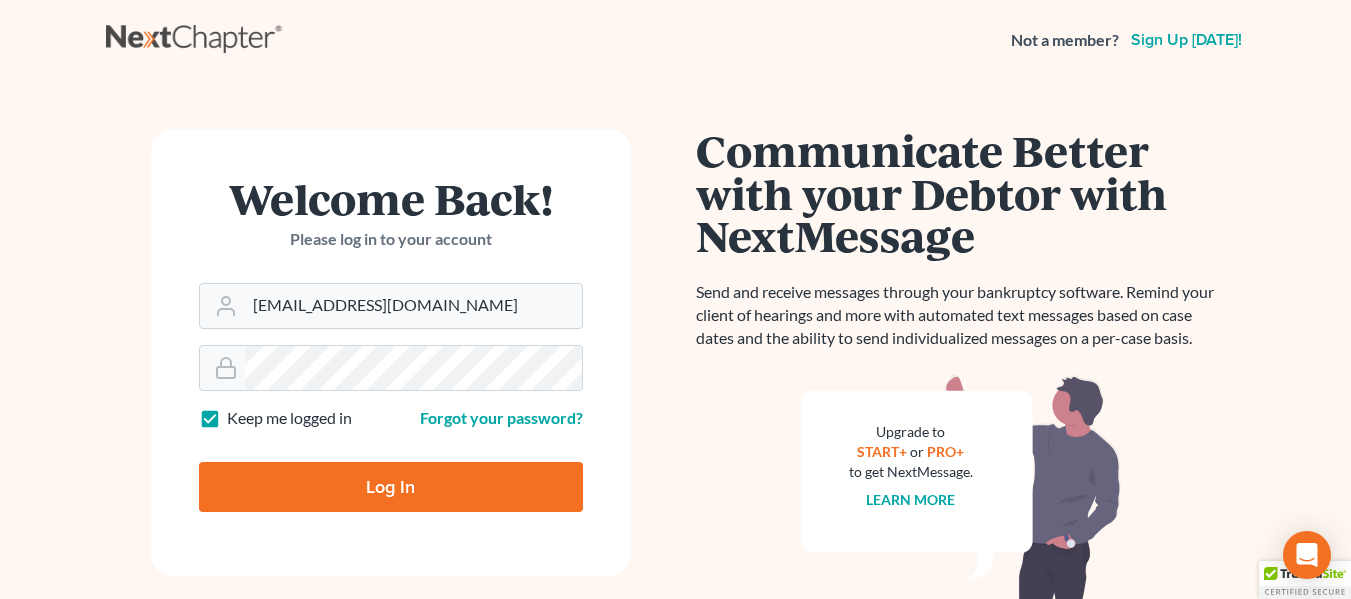 click on "Log In" at bounding box center (391, 487) 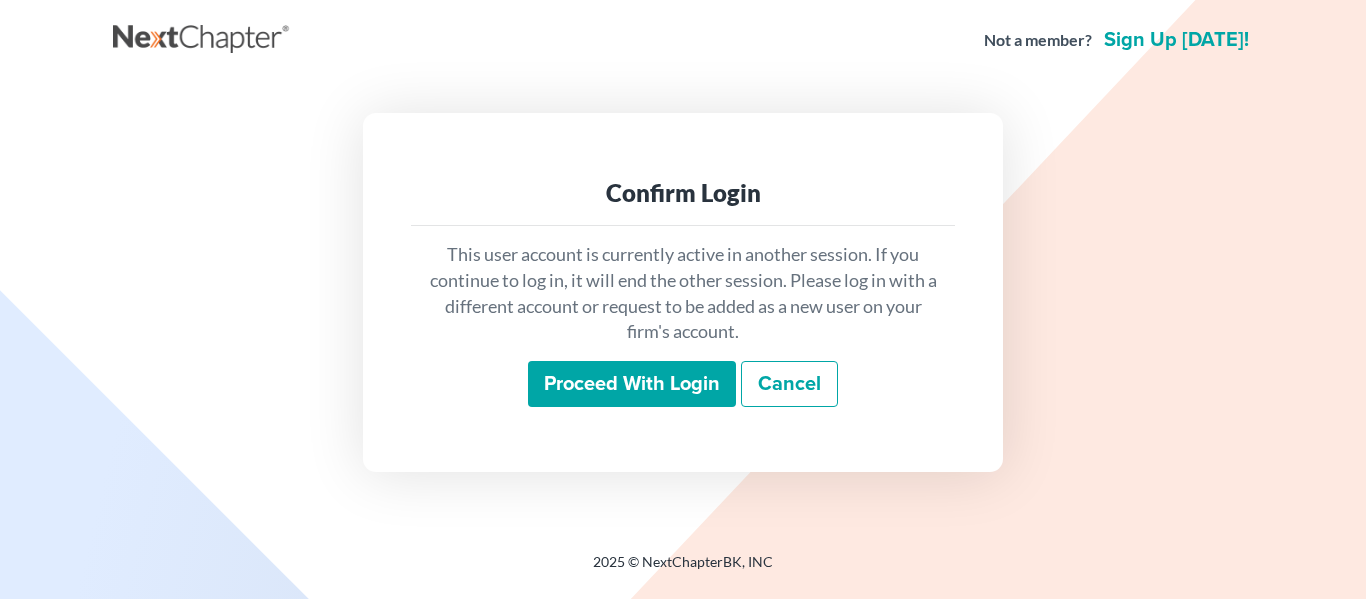 scroll, scrollTop: 0, scrollLeft: 0, axis: both 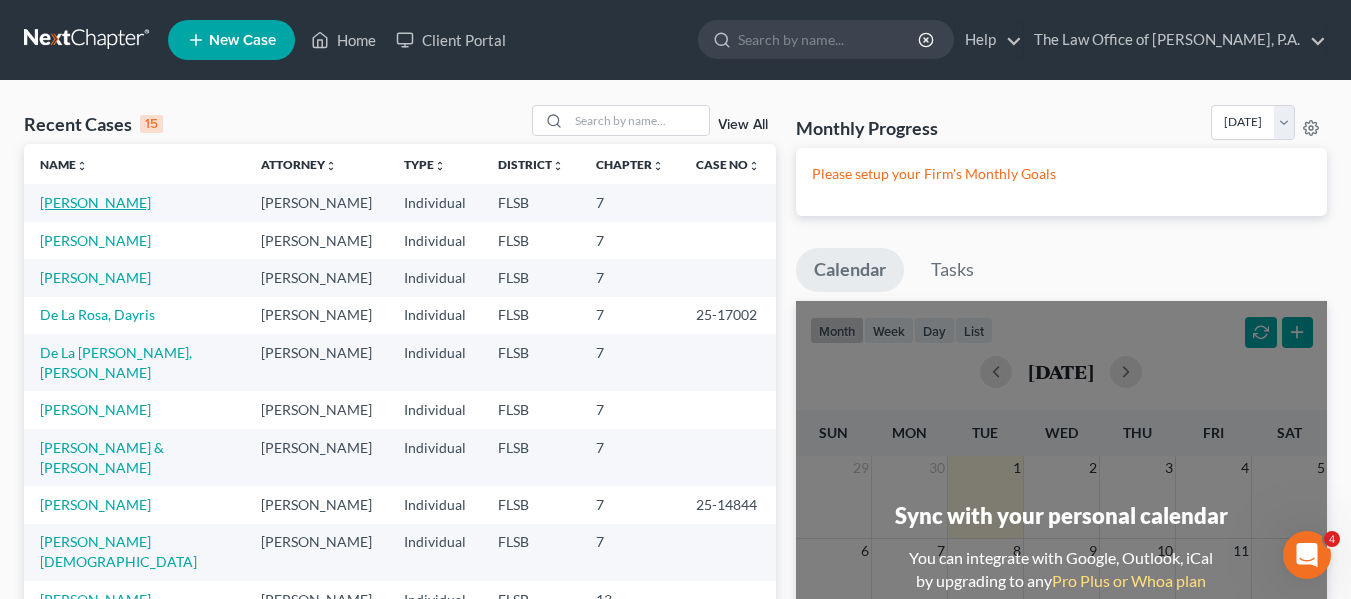 click on "[PERSON_NAME]" at bounding box center [95, 202] 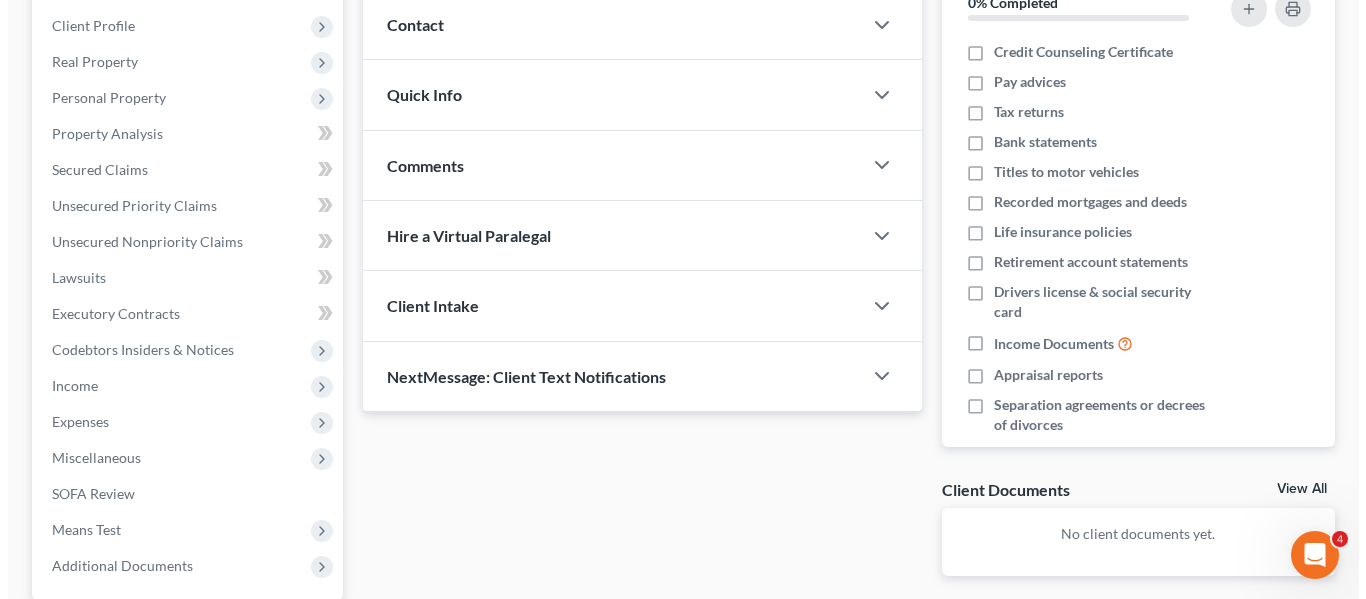 scroll, scrollTop: 100, scrollLeft: 0, axis: vertical 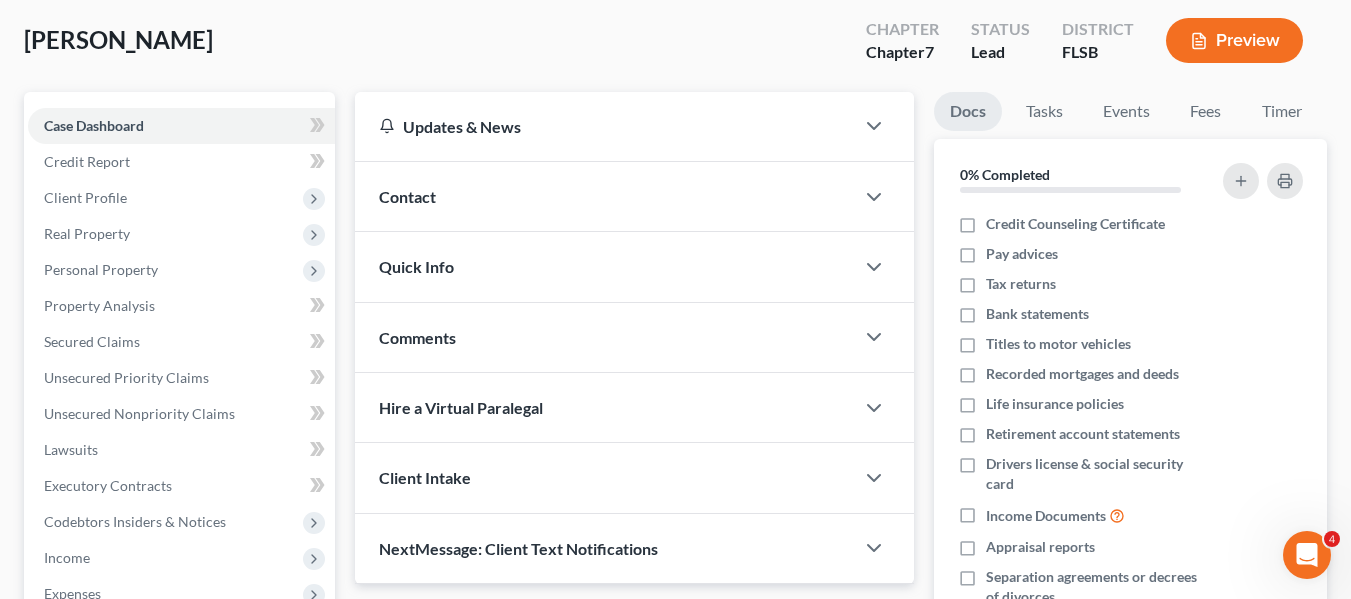 click on "Preview" at bounding box center (1234, 40) 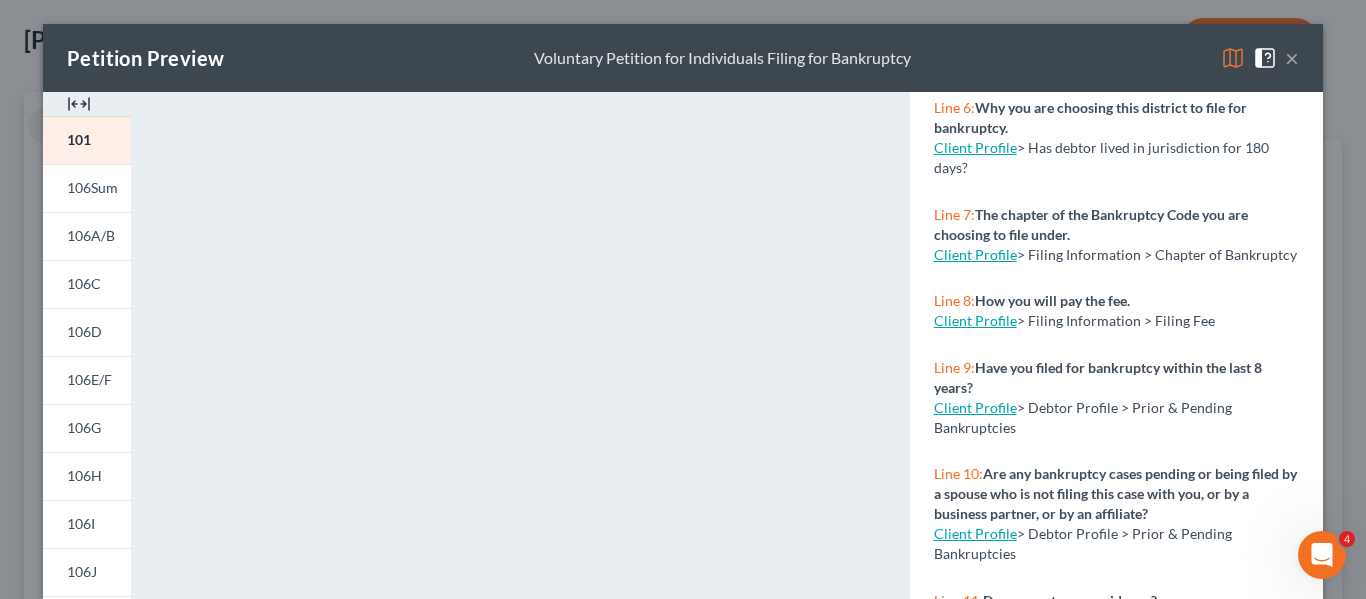 scroll, scrollTop: 600, scrollLeft: 0, axis: vertical 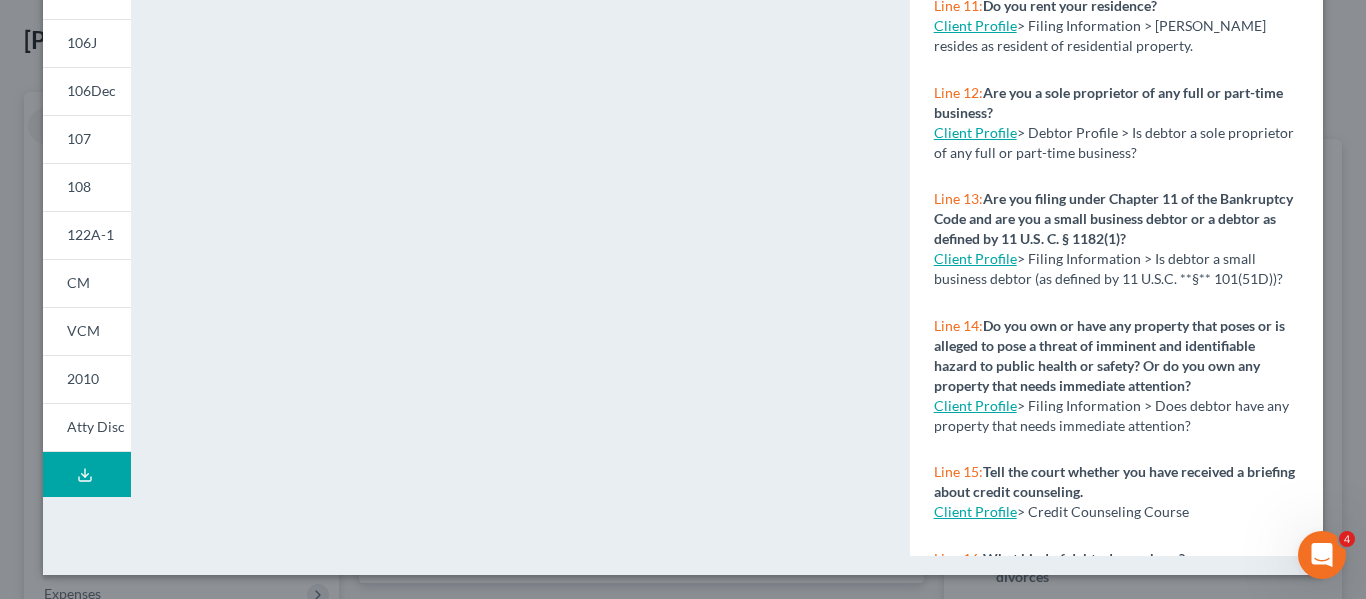click on "Download Draft" at bounding box center (87, 474) 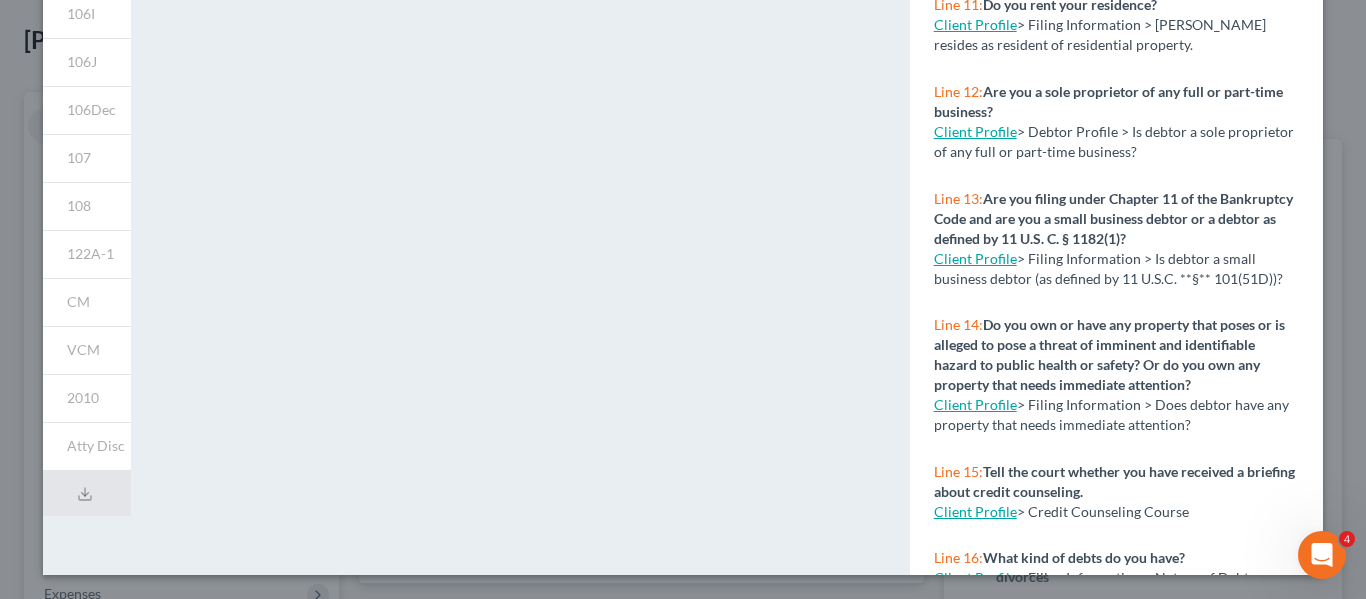 scroll, scrollTop: 510, scrollLeft: 0, axis: vertical 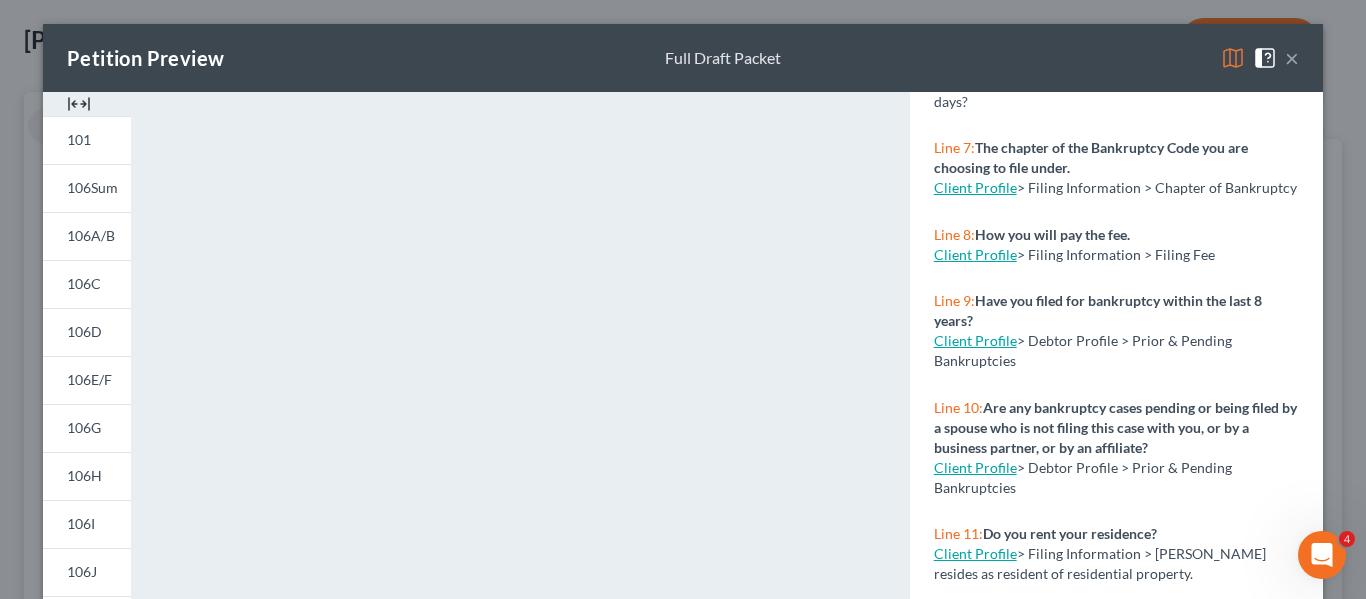 click on "×" at bounding box center [1292, 58] 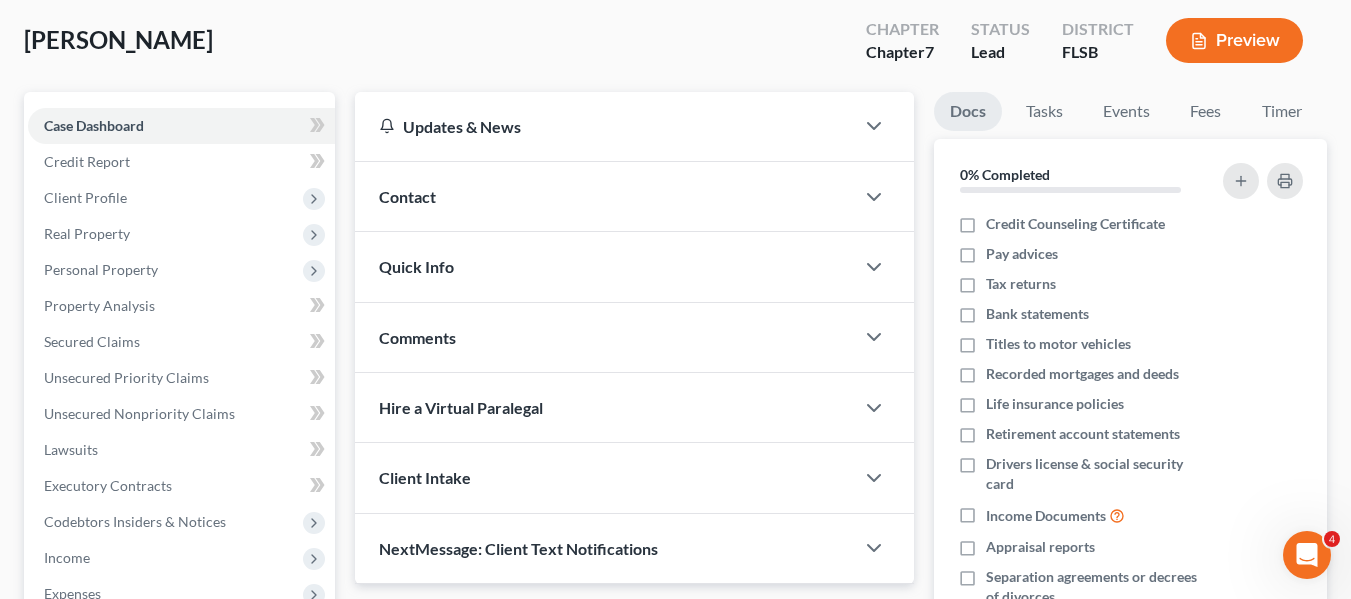 click on "[PERSON_NAME] Upgraded Chapter Chapter  7 Status Lead District FLSB Preview" at bounding box center [675, 48] 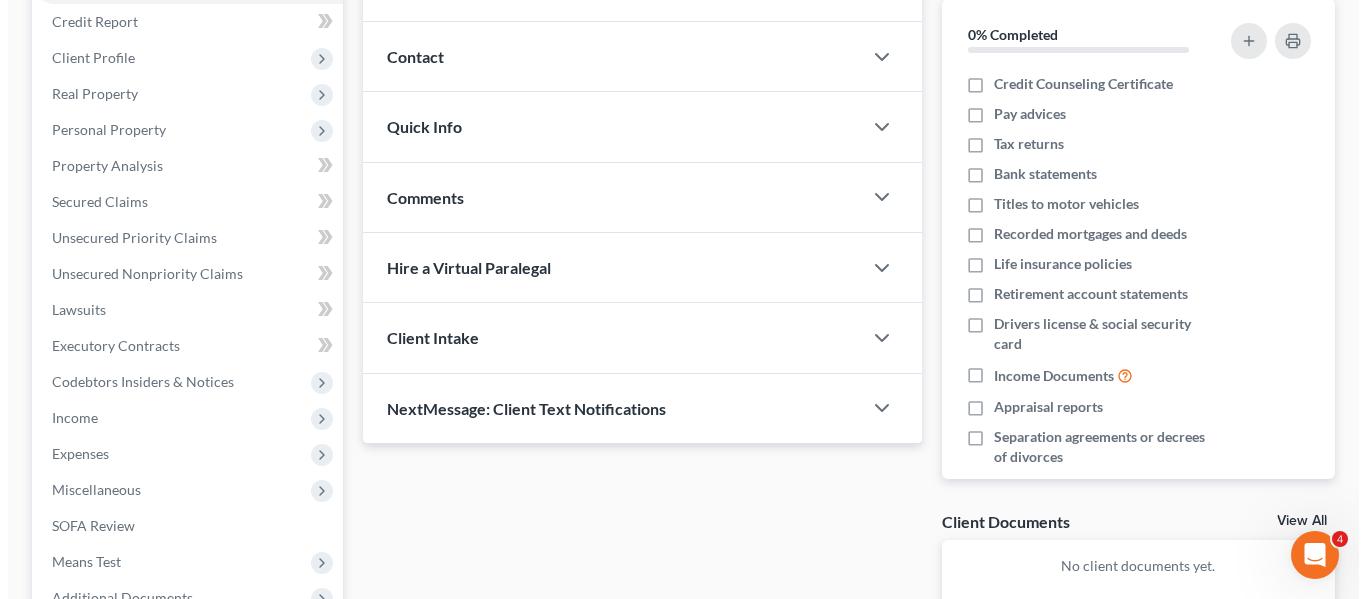 scroll, scrollTop: 0, scrollLeft: 0, axis: both 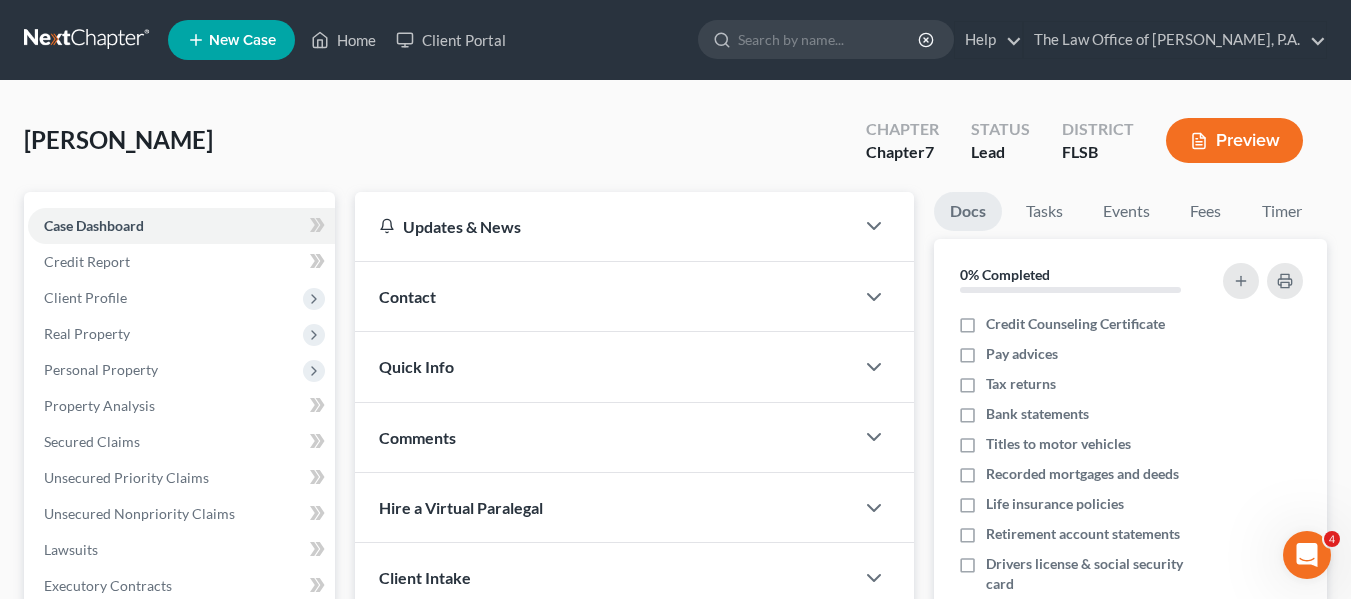 click on "Preview" at bounding box center (1234, 140) 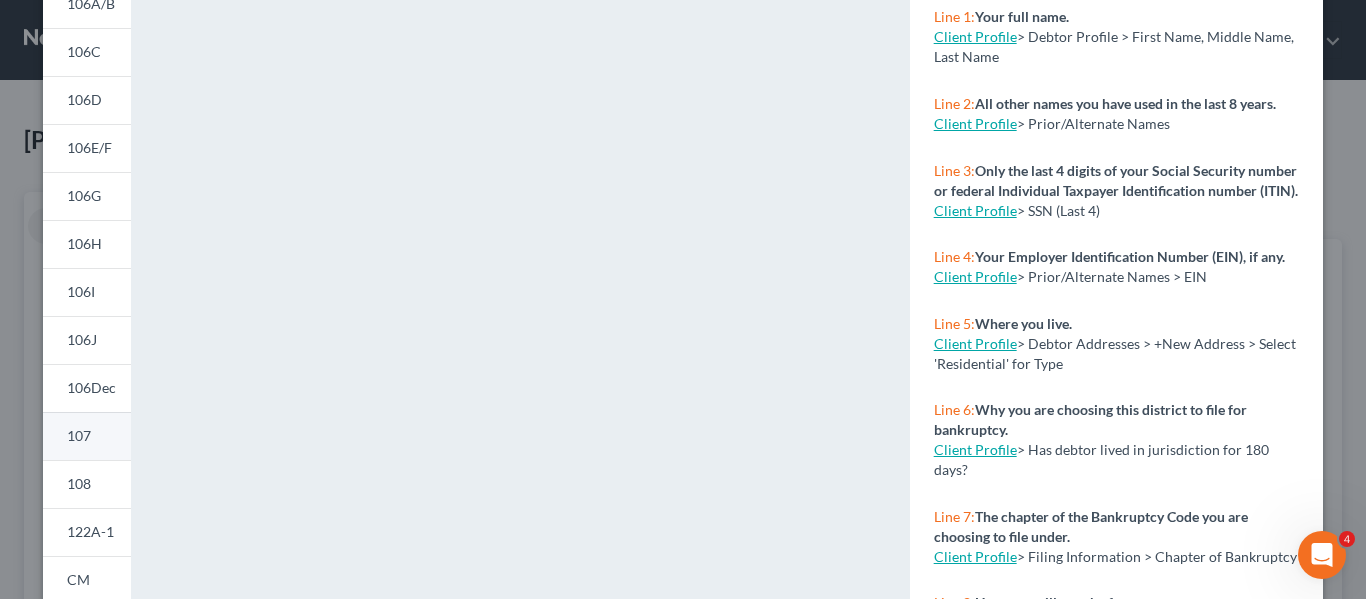 scroll, scrollTop: 510, scrollLeft: 0, axis: vertical 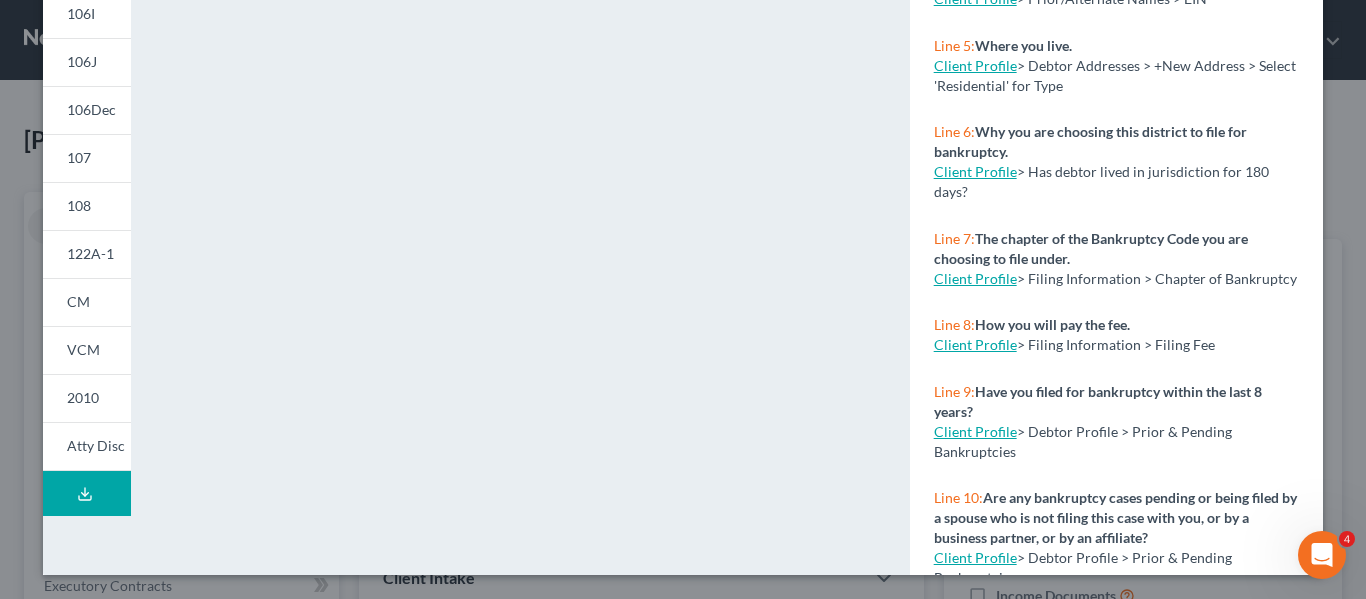 click 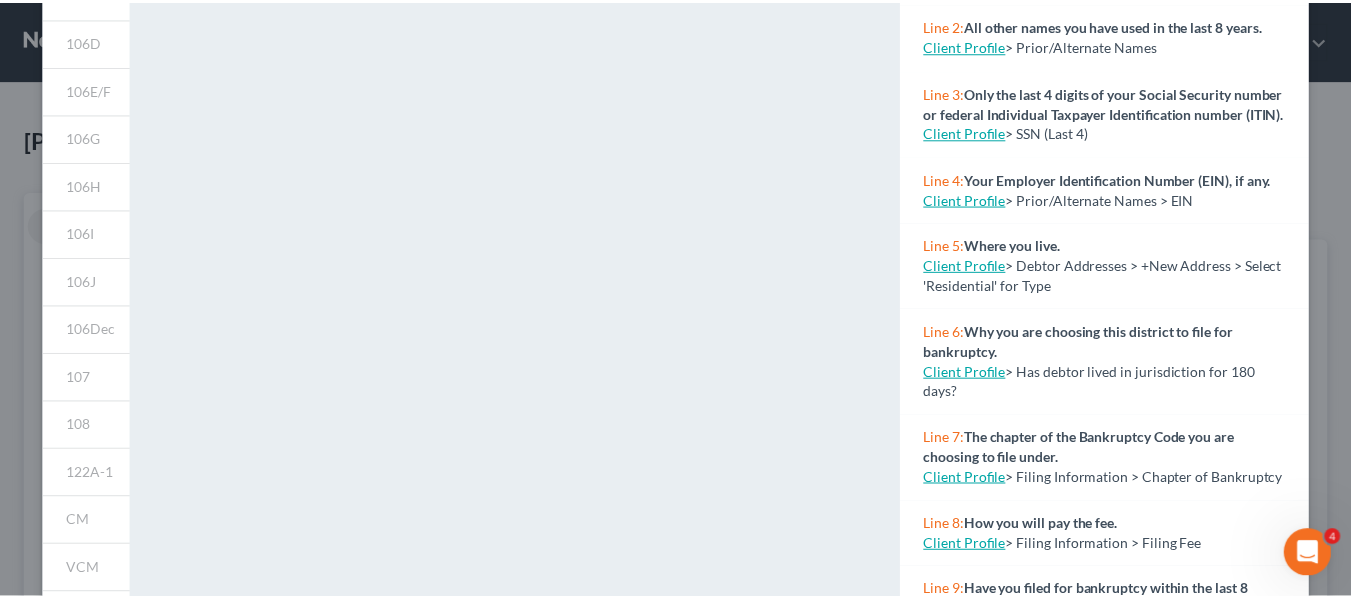 scroll, scrollTop: 10, scrollLeft: 0, axis: vertical 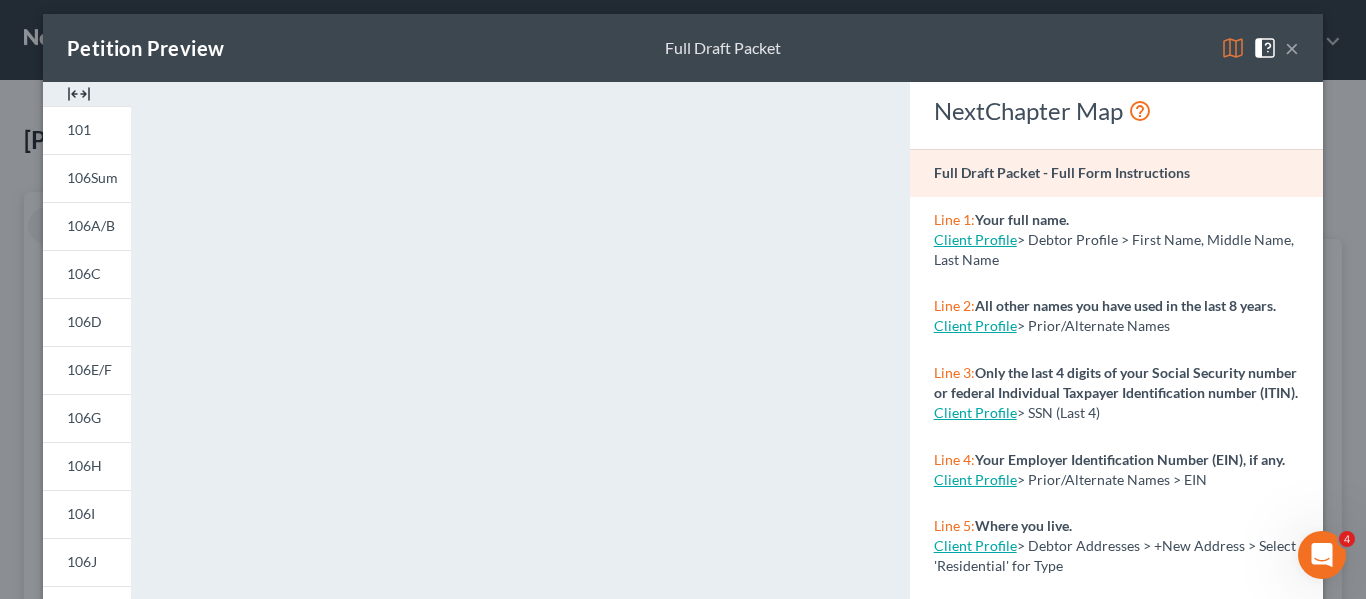 click on "Petition Preview Full Draft Packet ×" at bounding box center (683, 48) 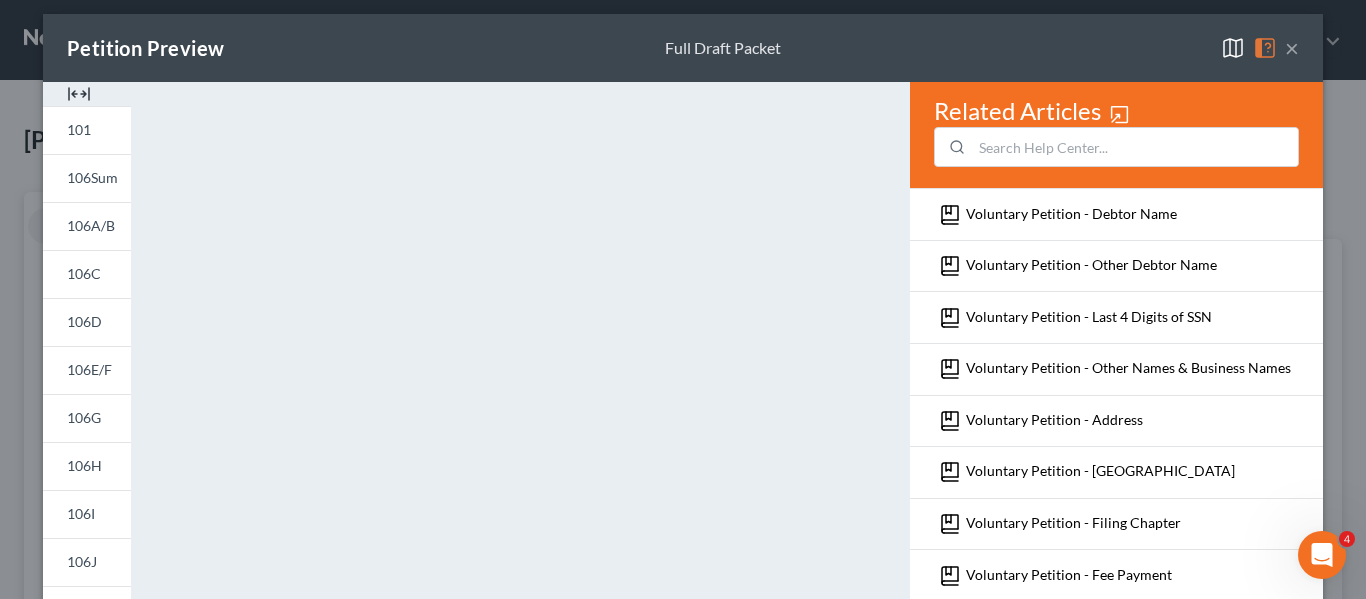 click at bounding box center (1269, 46) 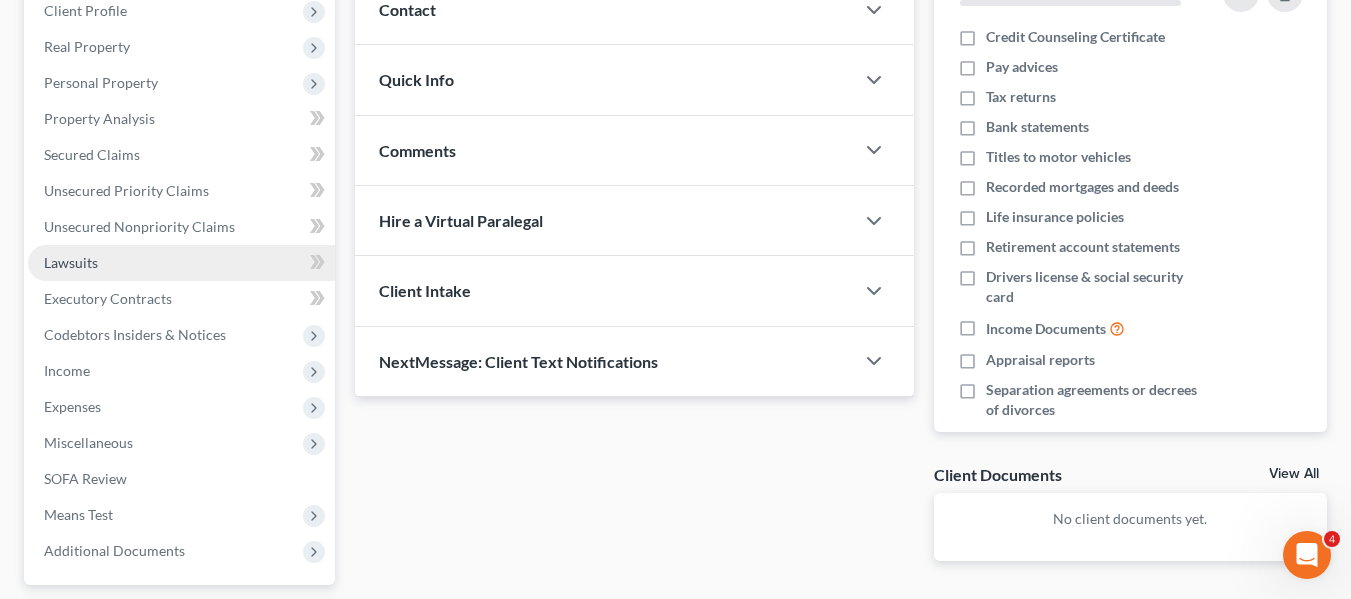 scroll, scrollTop: 300, scrollLeft: 0, axis: vertical 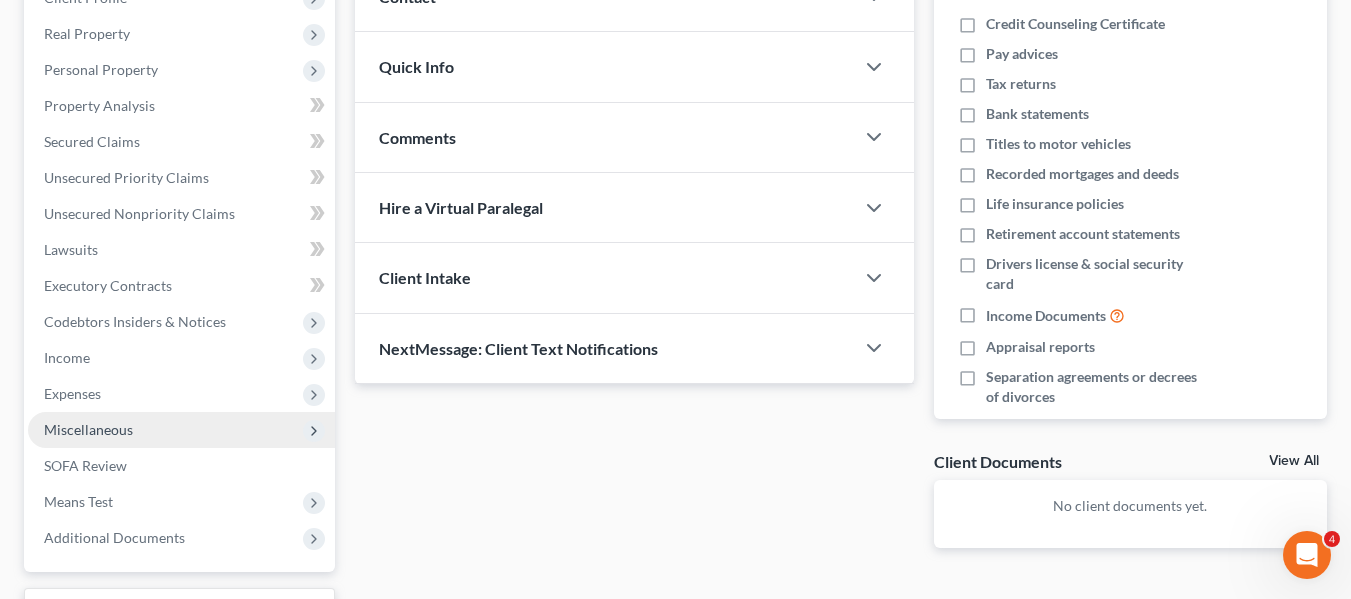 click on "Miscellaneous" at bounding box center (181, 430) 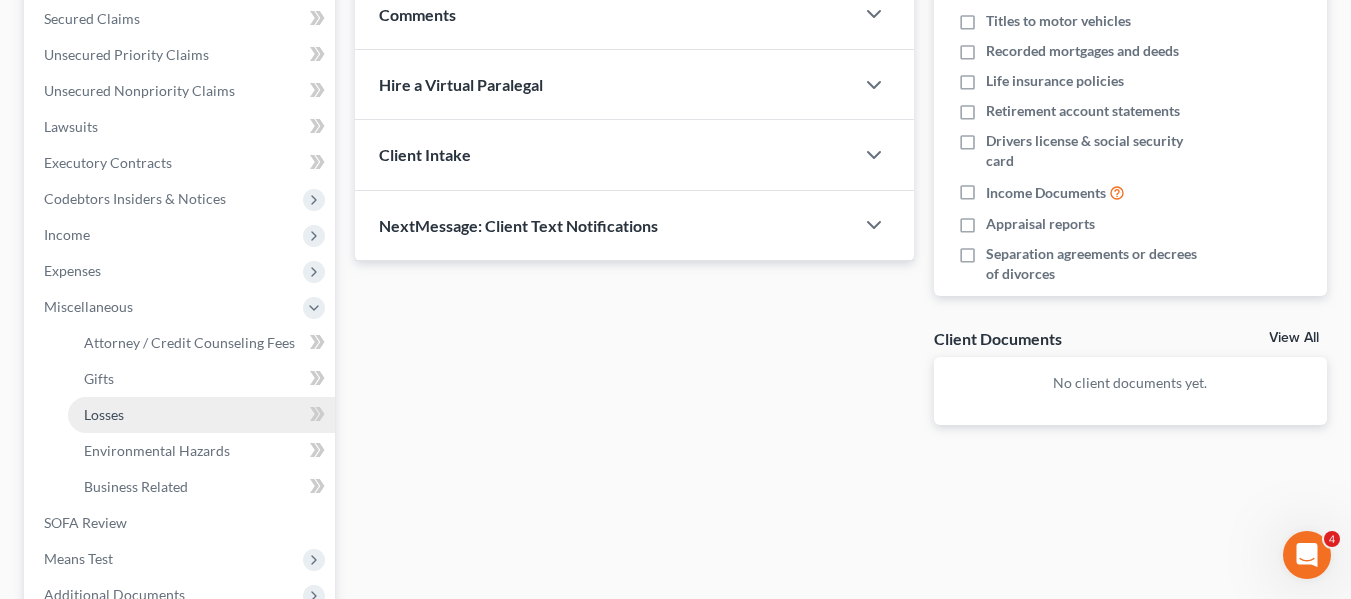 scroll, scrollTop: 400, scrollLeft: 0, axis: vertical 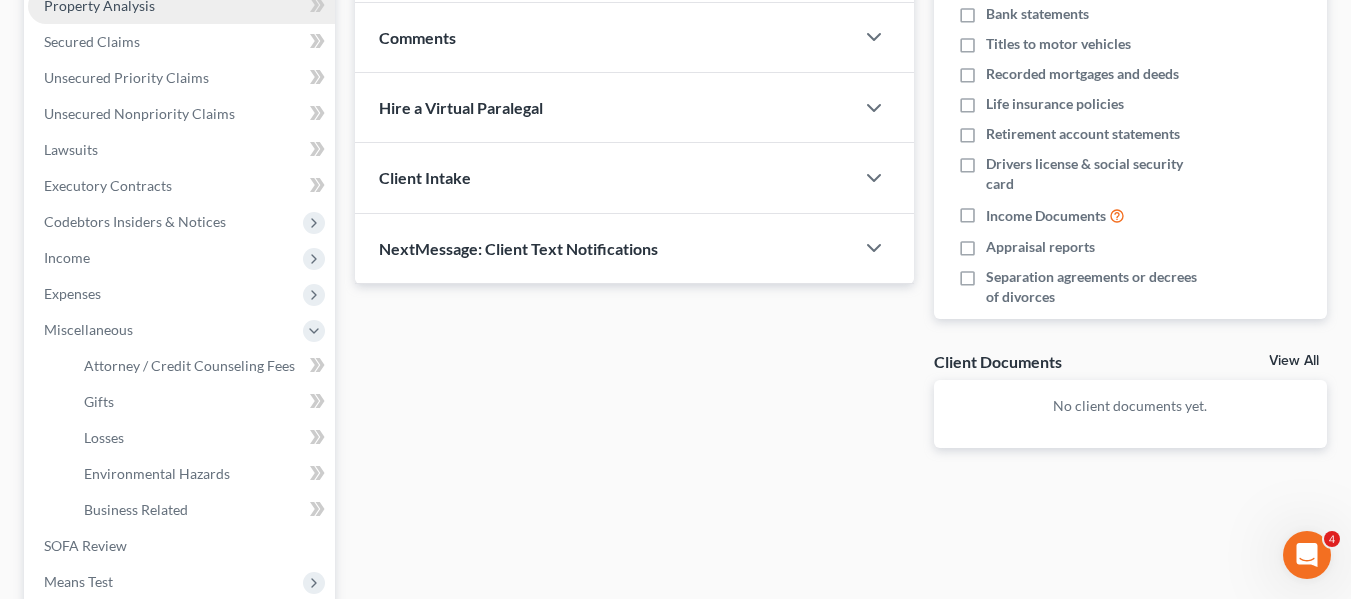 click on "Property Analysis" at bounding box center (181, 6) 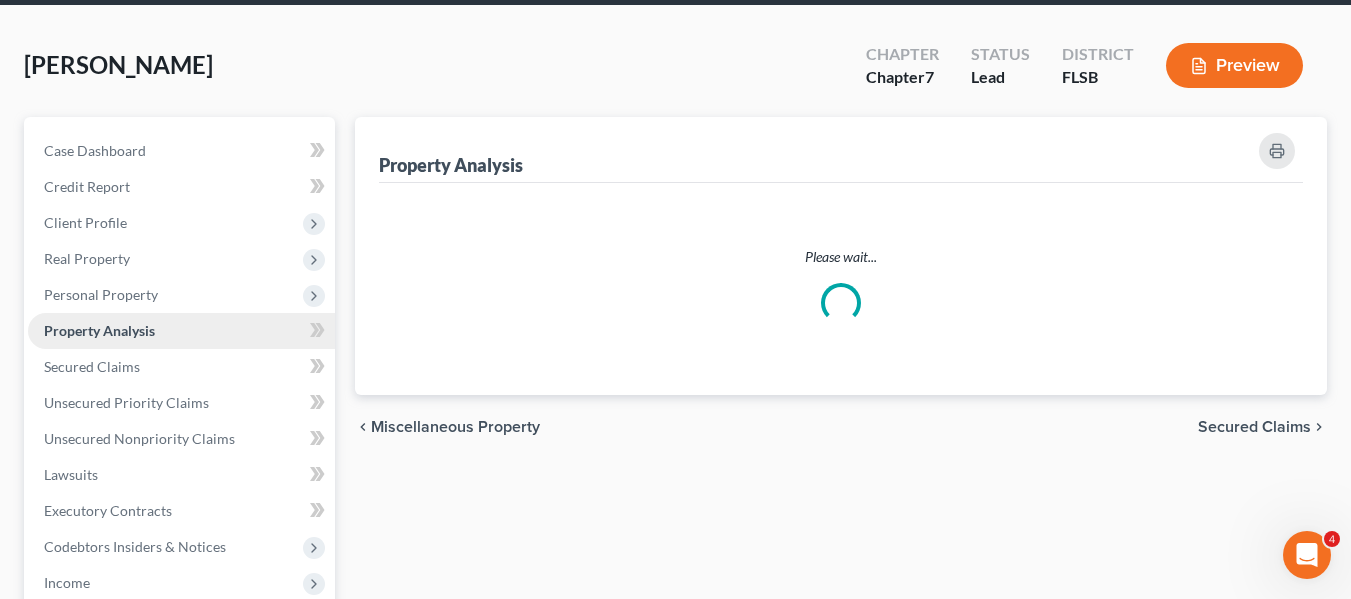 scroll, scrollTop: 0, scrollLeft: 0, axis: both 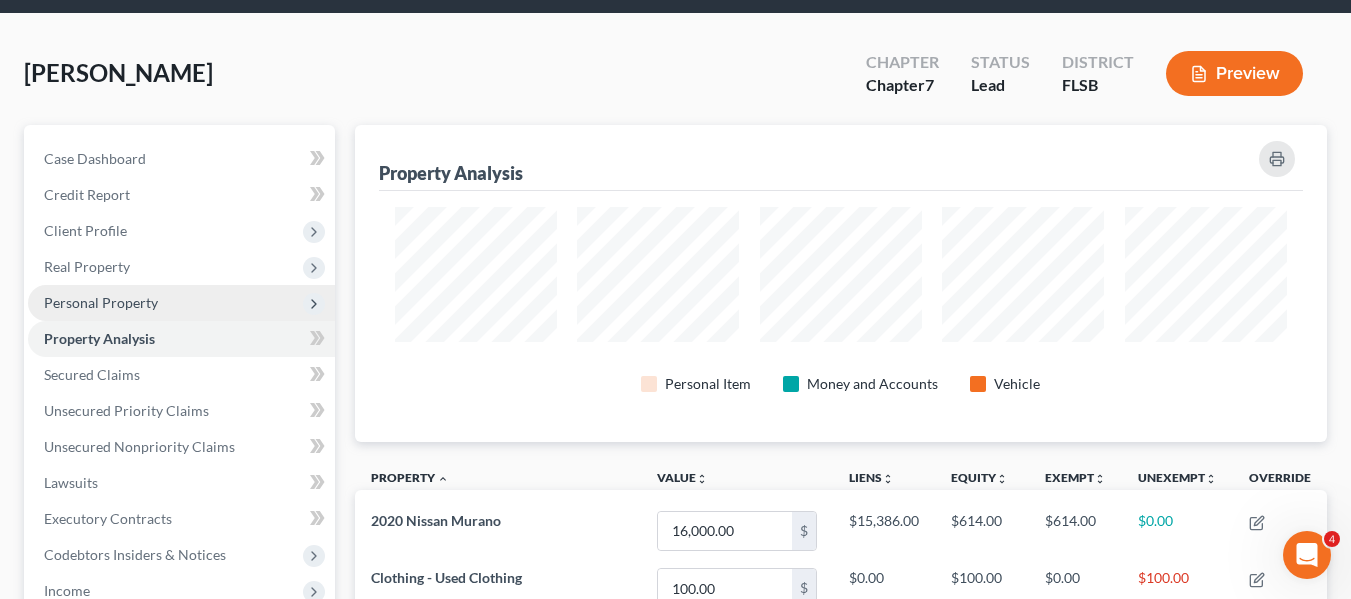click on "Personal Property" at bounding box center [181, 303] 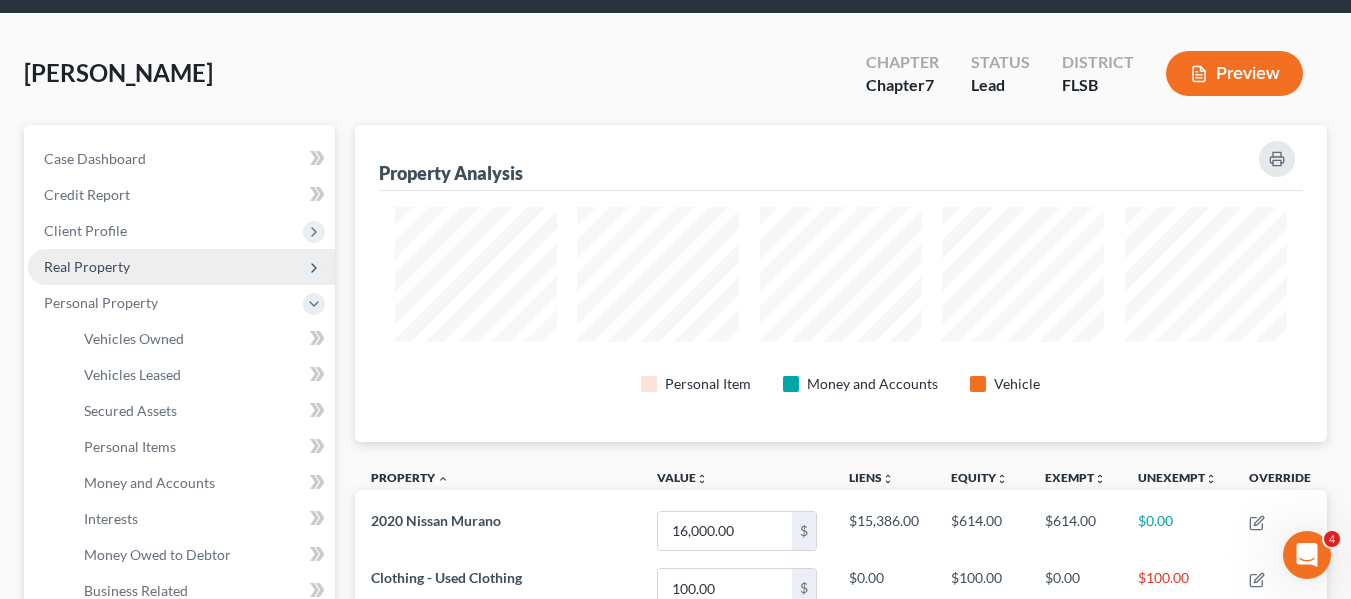 click on "Real Property" at bounding box center [181, 267] 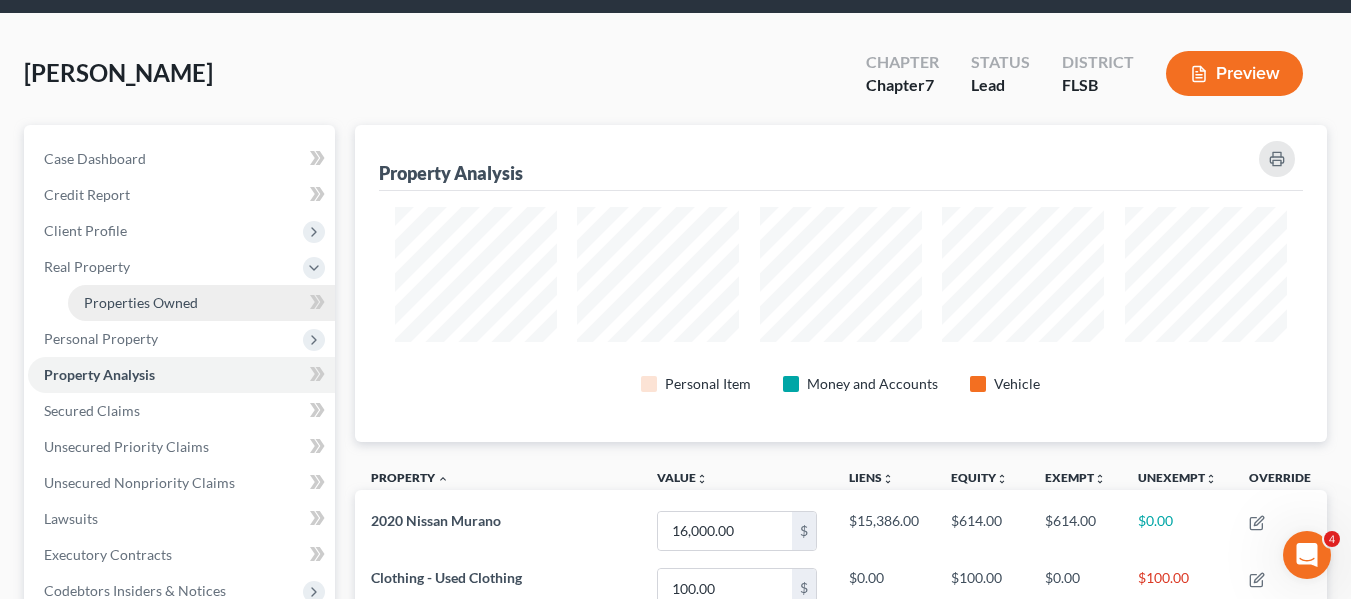 click on "Properties Owned" at bounding box center (141, 302) 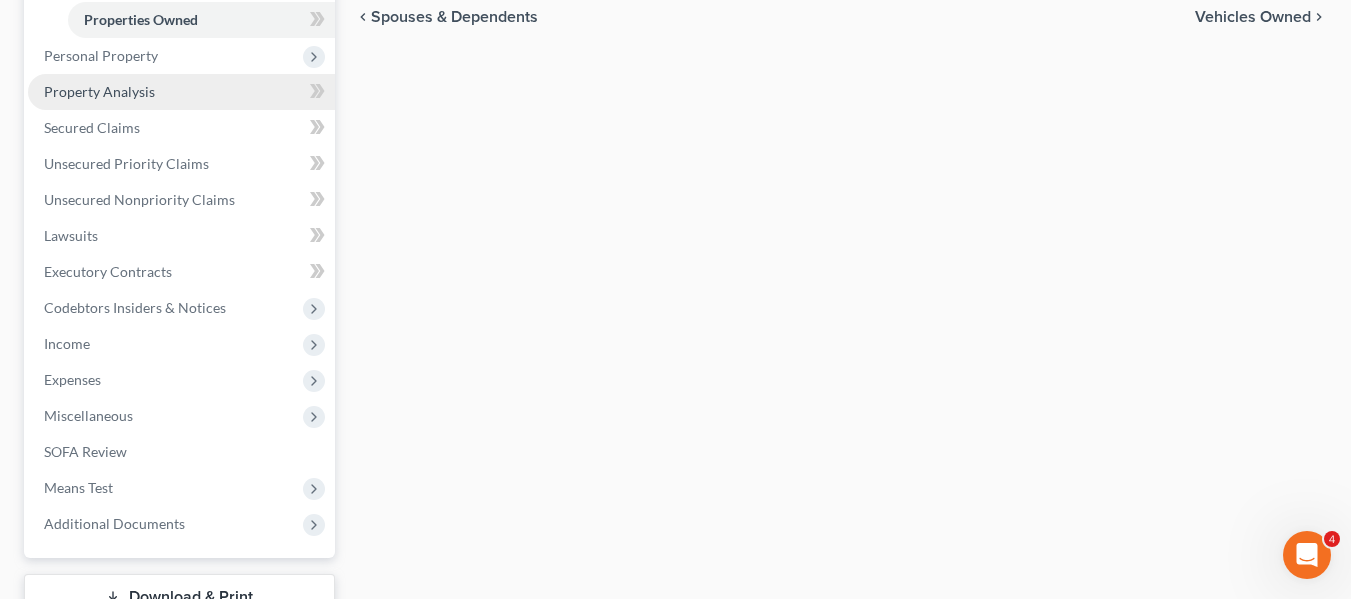 scroll, scrollTop: 300, scrollLeft: 0, axis: vertical 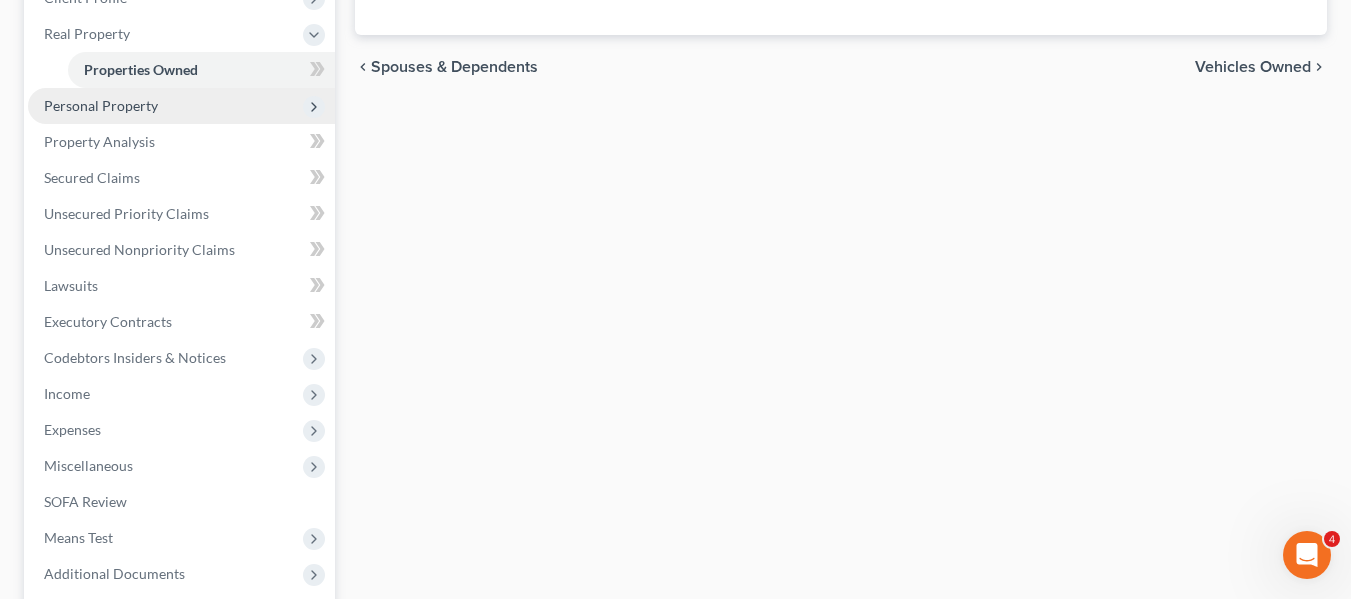 click on "Personal Property" at bounding box center [181, 106] 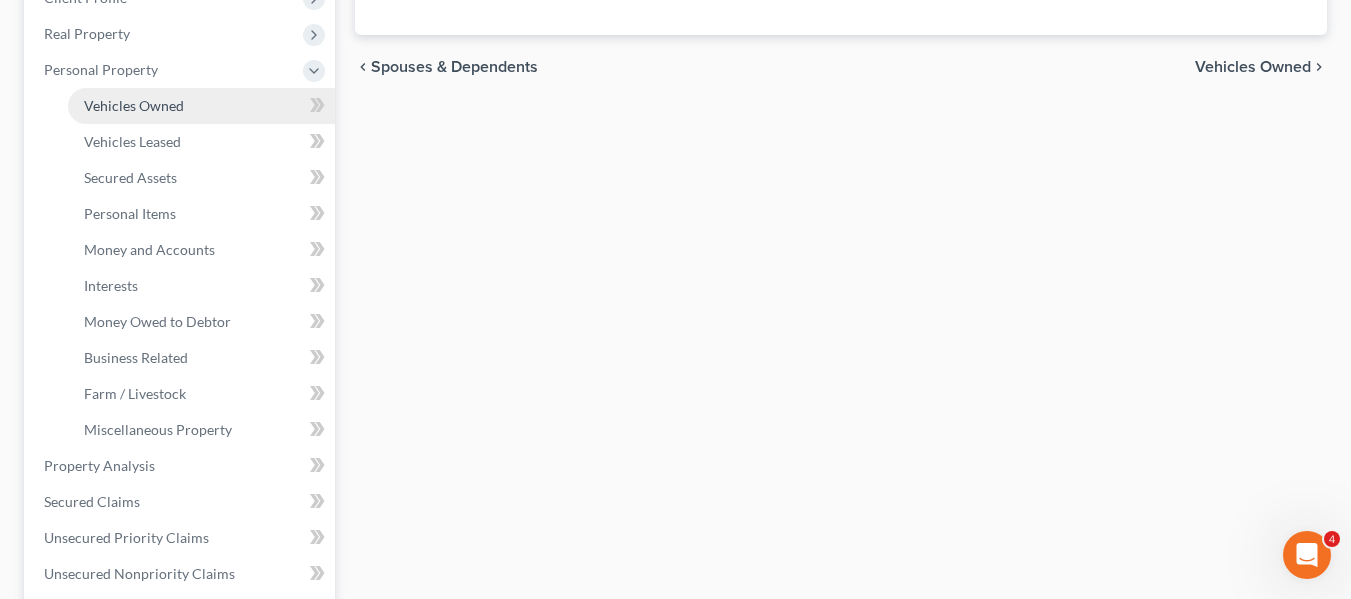 click on "Vehicles Owned" at bounding box center [134, 105] 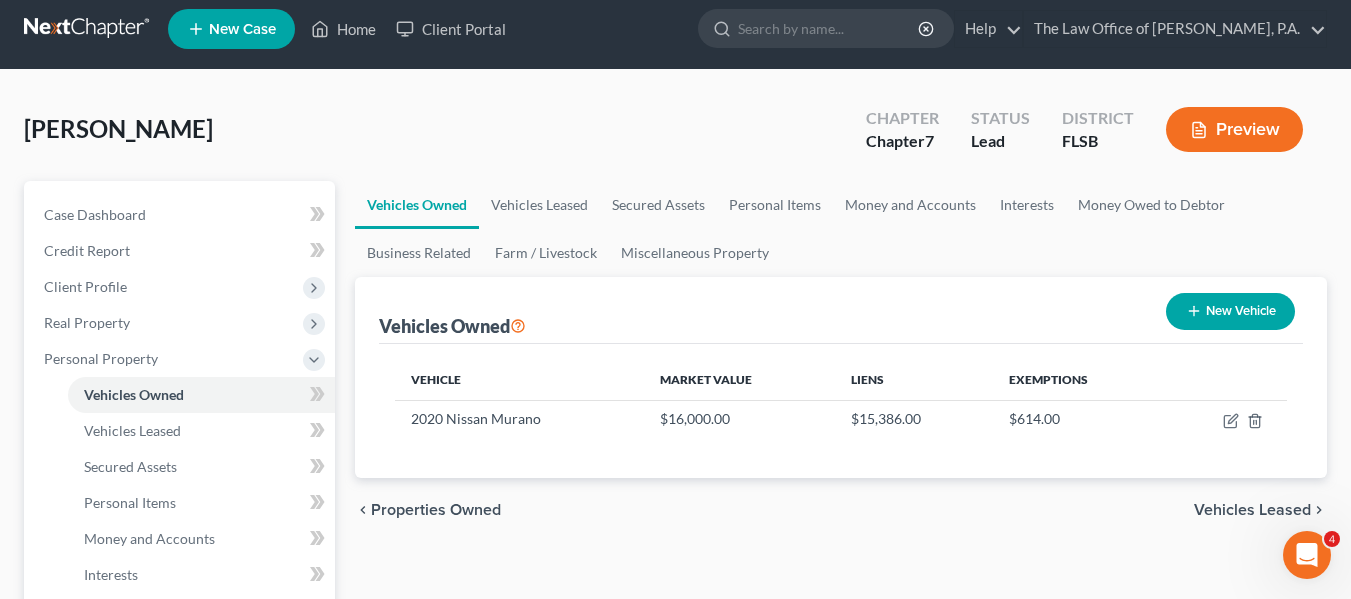 scroll, scrollTop: 0, scrollLeft: 0, axis: both 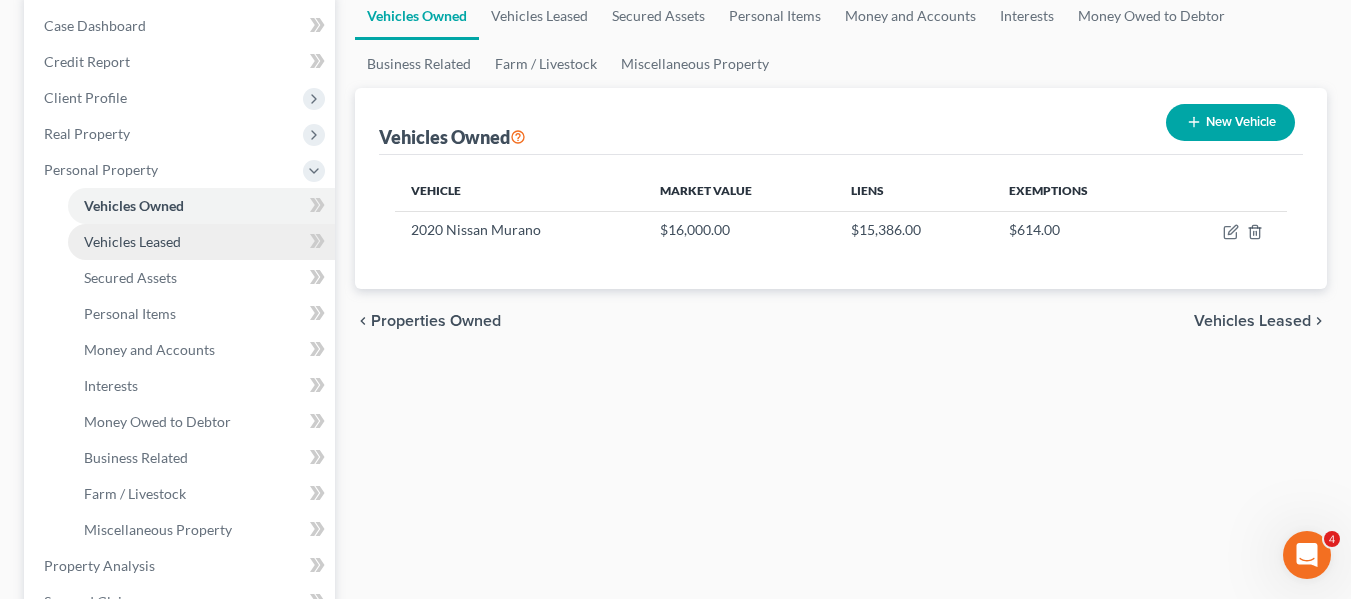 click on "Vehicles Leased" at bounding box center (132, 241) 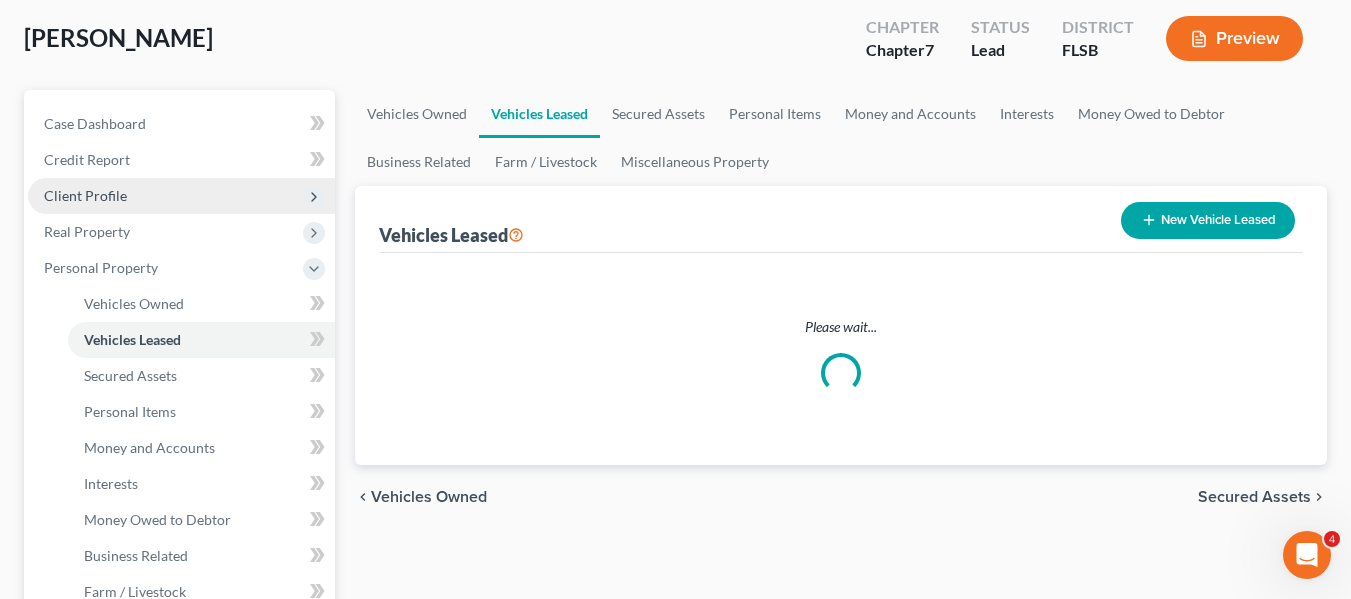 scroll, scrollTop: 0, scrollLeft: 0, axis: both 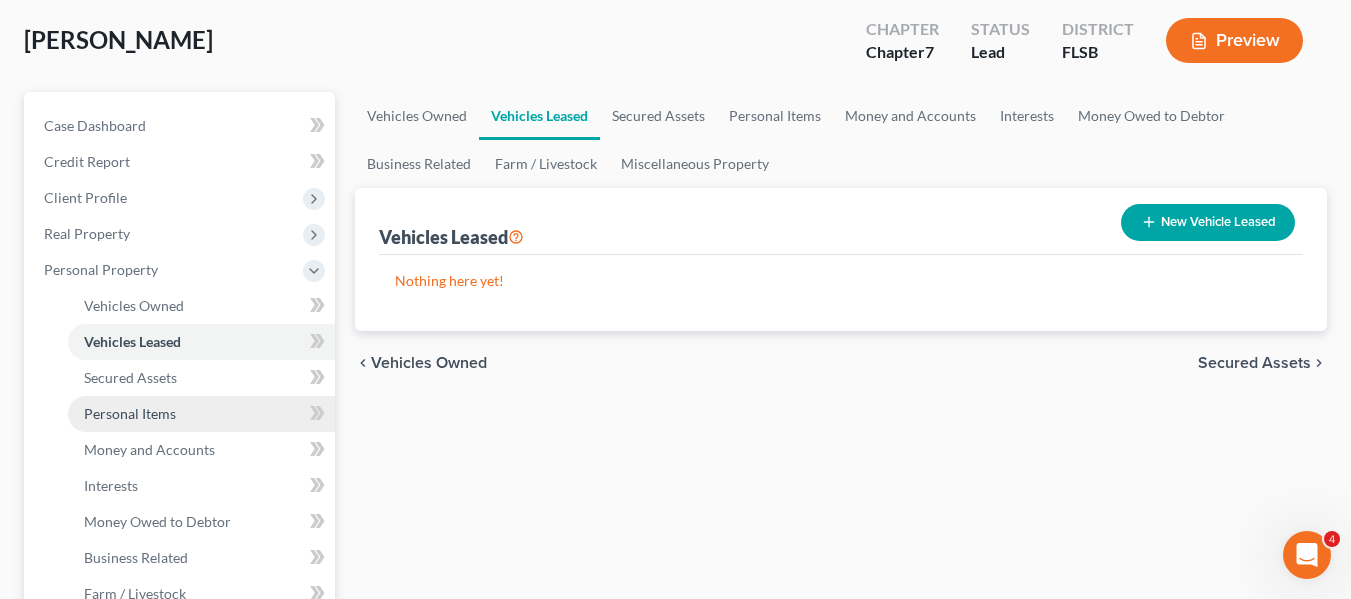 click on "Personal Items" at bounding box center (130, 413) 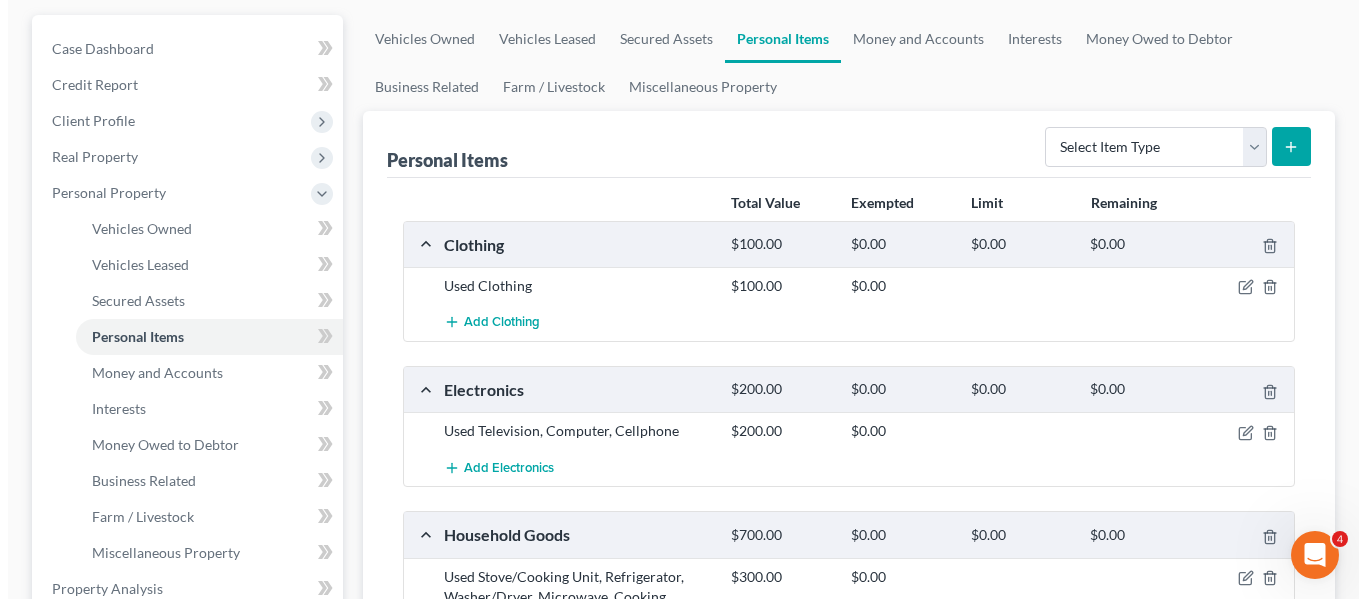 scroll, scrollTop: 200, scrollLeft: 0, axis: vertical 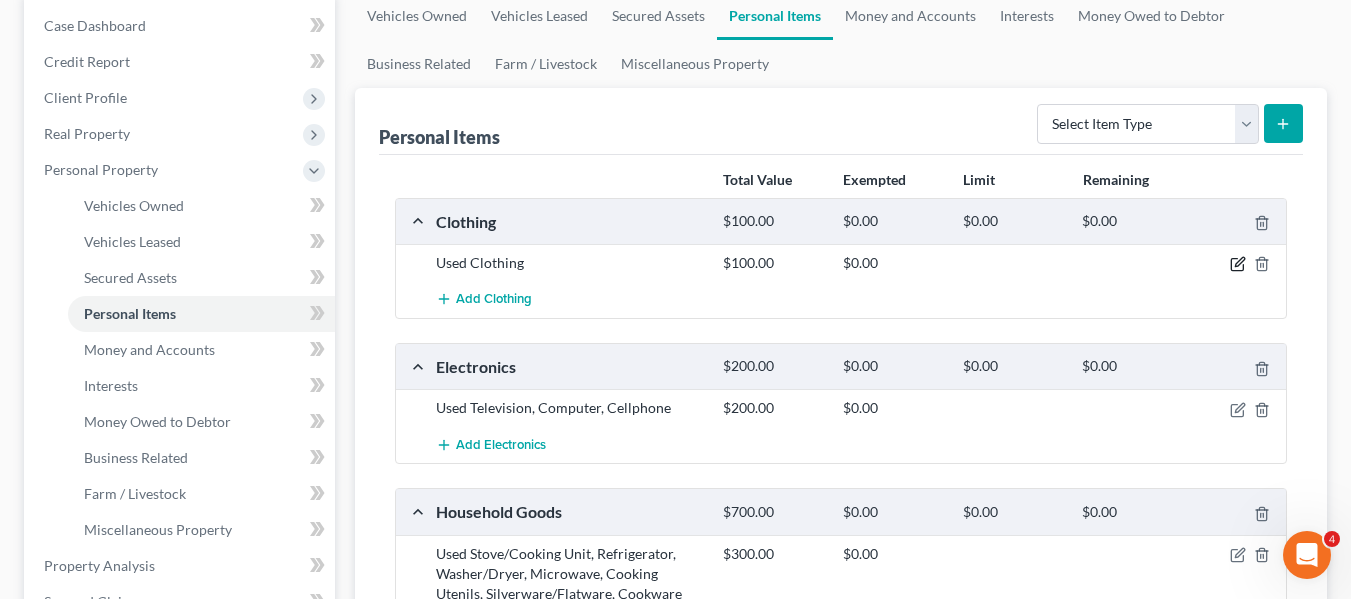 click 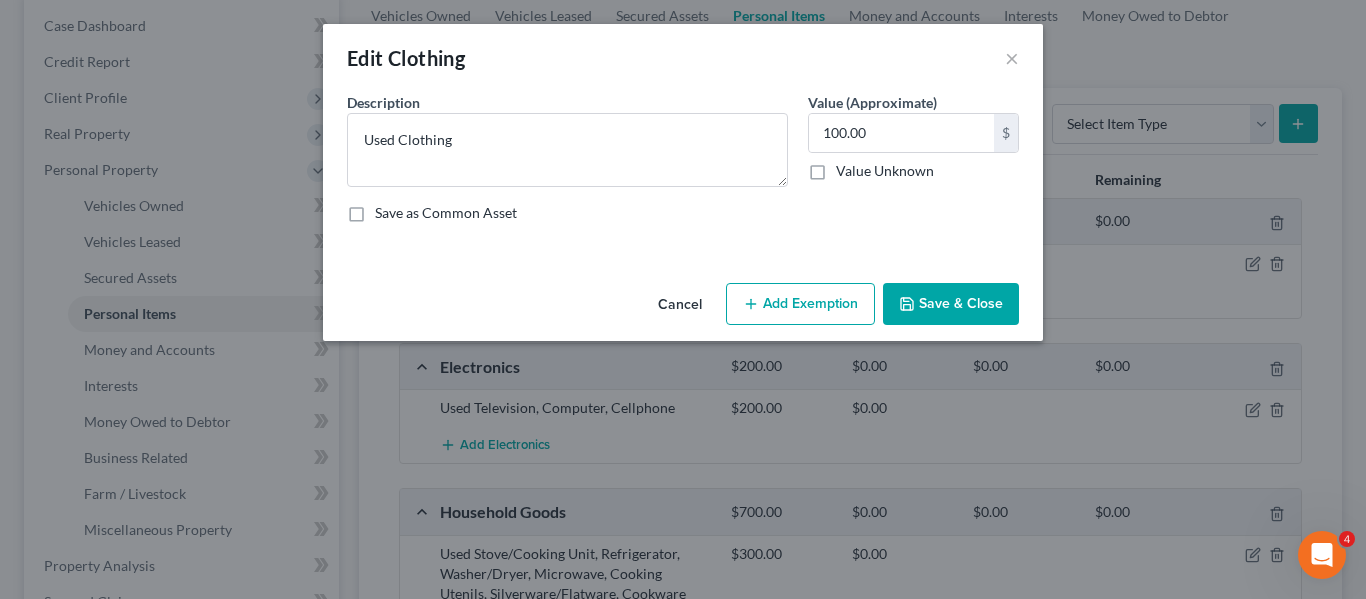 click on "Add Exemption" at bounding box center [800, 304] 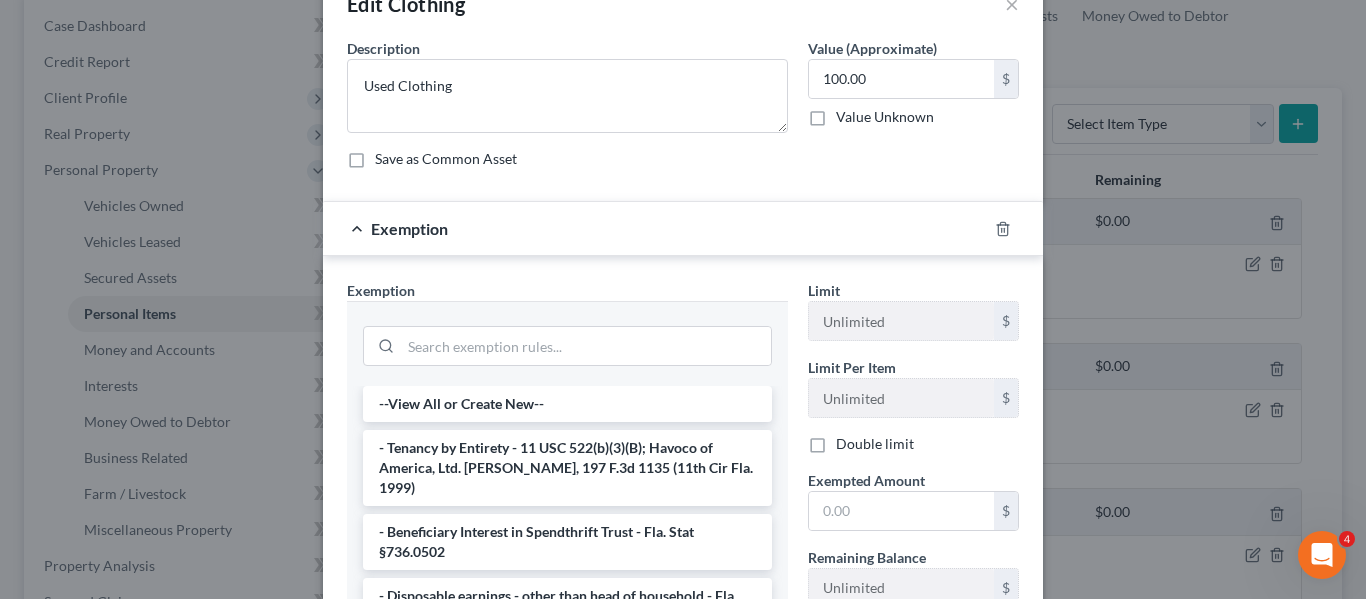 scroll, scrollTop: 100, scrollLeft: 0, axis: vertical 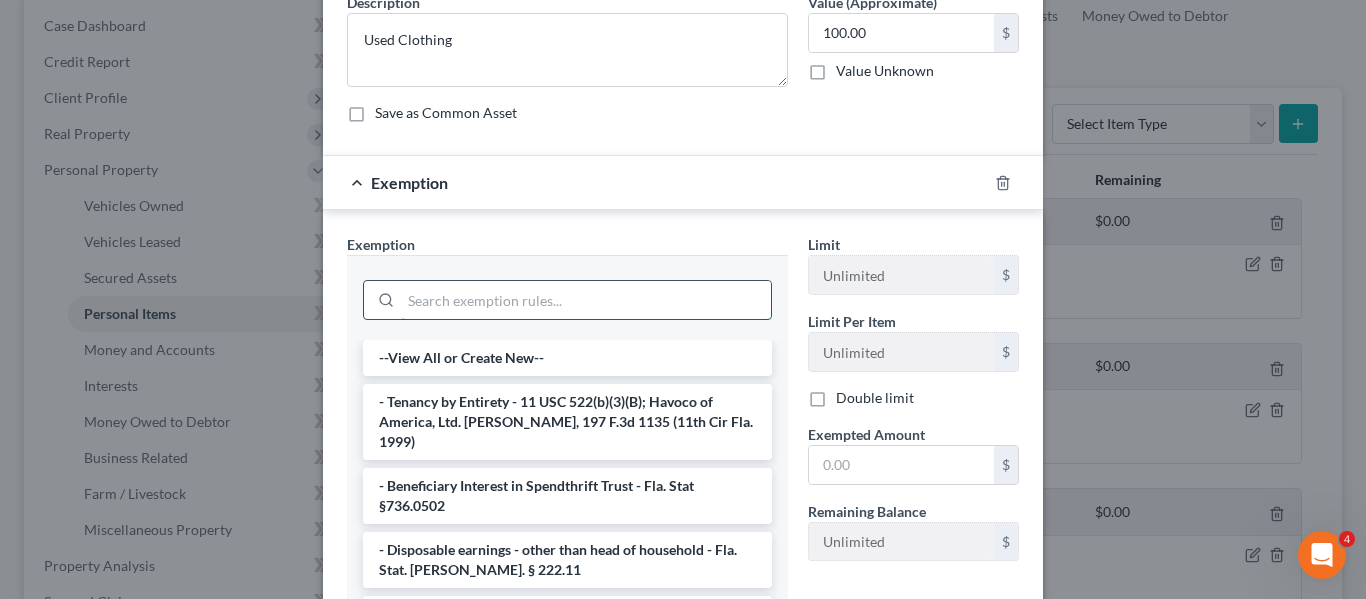 click at bounding box center (586, 300) 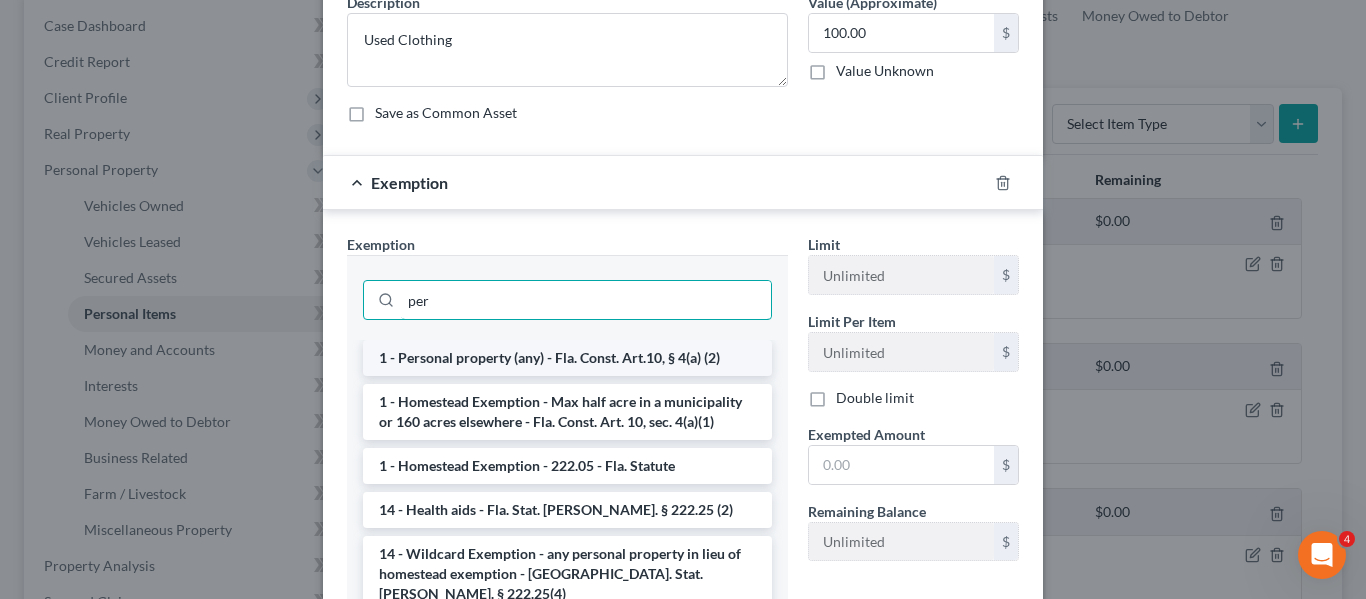 type on "per" 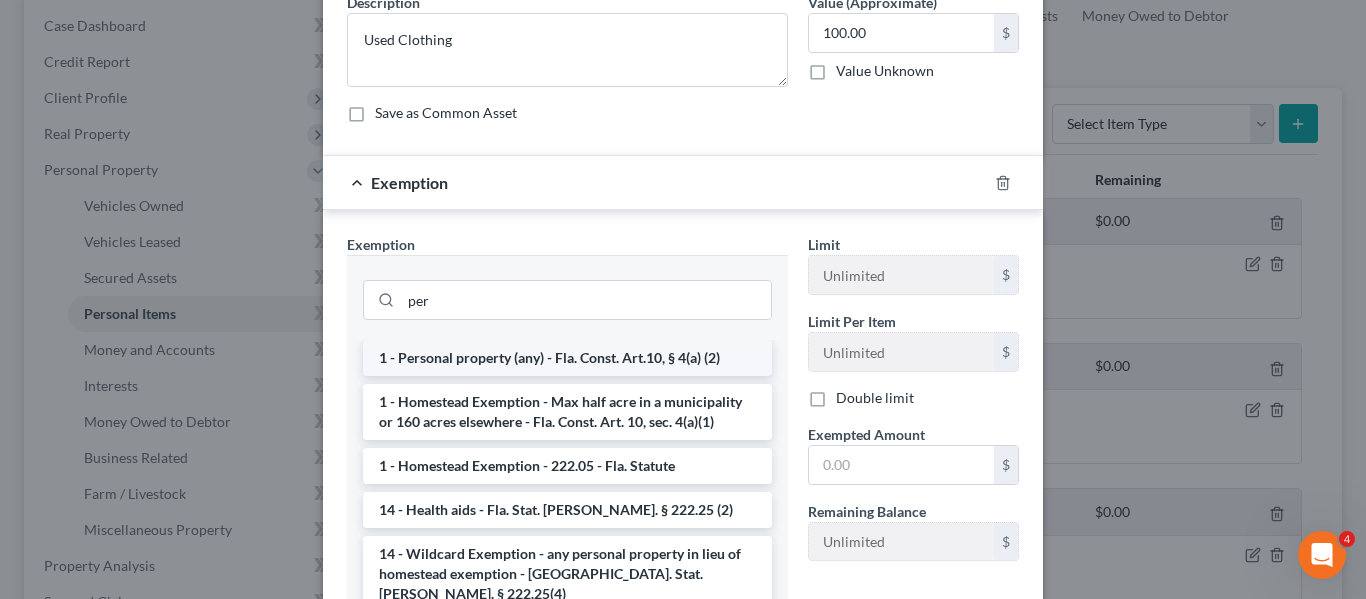 click on "1 - Personal property (any) - Fla. Const. Art.10, § 4(a) (2)" at bounding box center (567, 358) 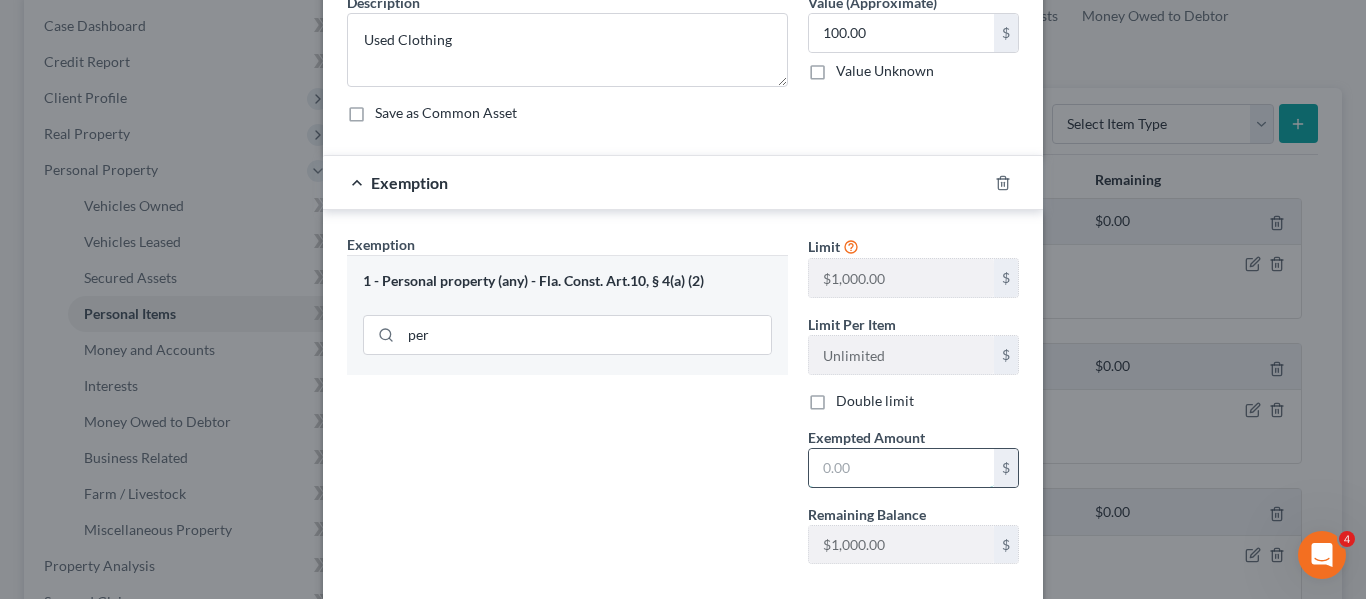 click at bounding box center [901, 468] 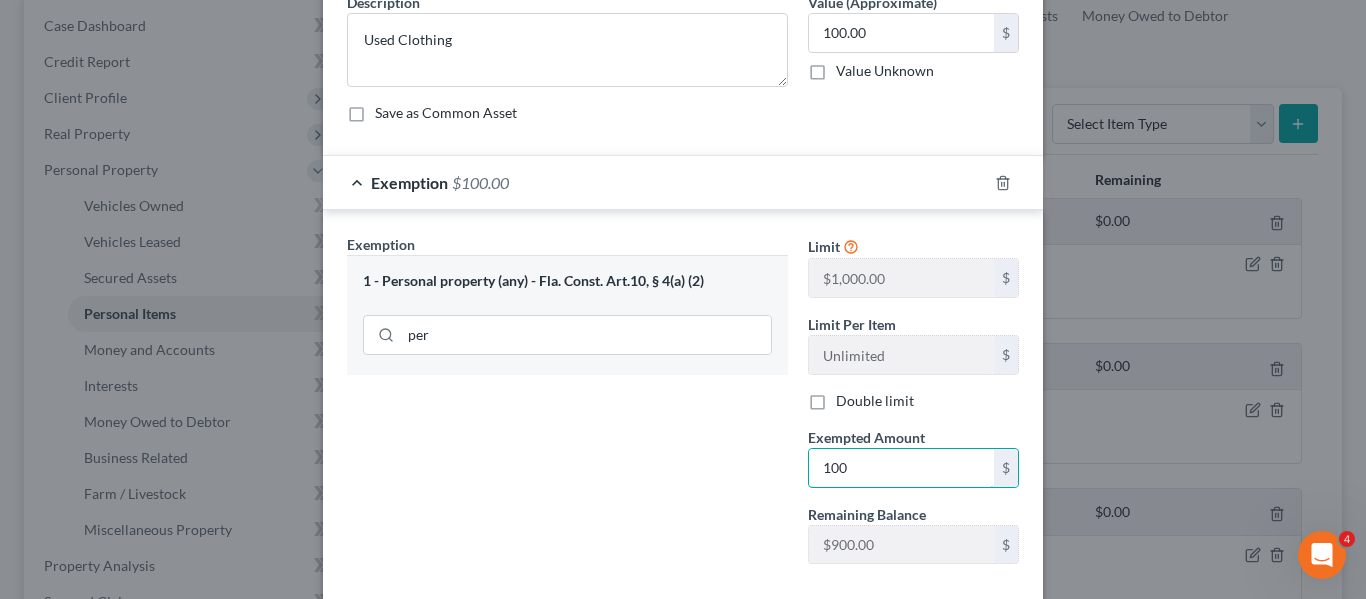 type on "100" 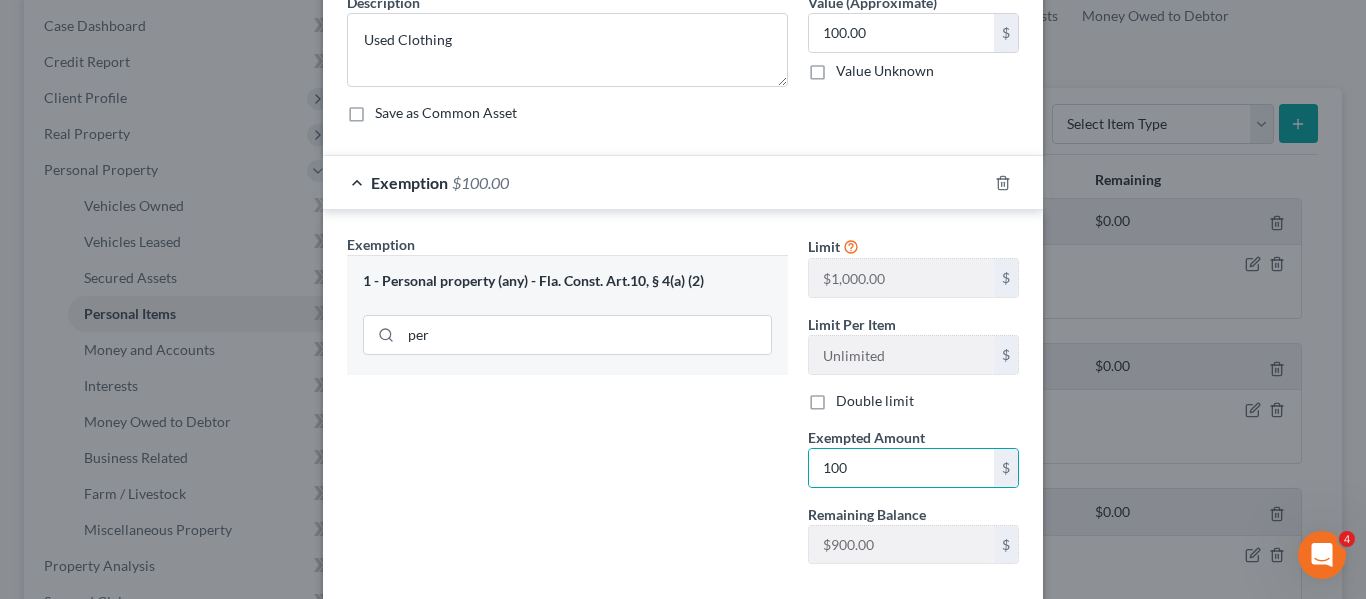 click on "Exemption Set must be selected for CA.
Exemption
*
1 - Personal property (any) - Fla. Const. Art.10, § 4(a) (2)         per" at bounding box center (567, 407) 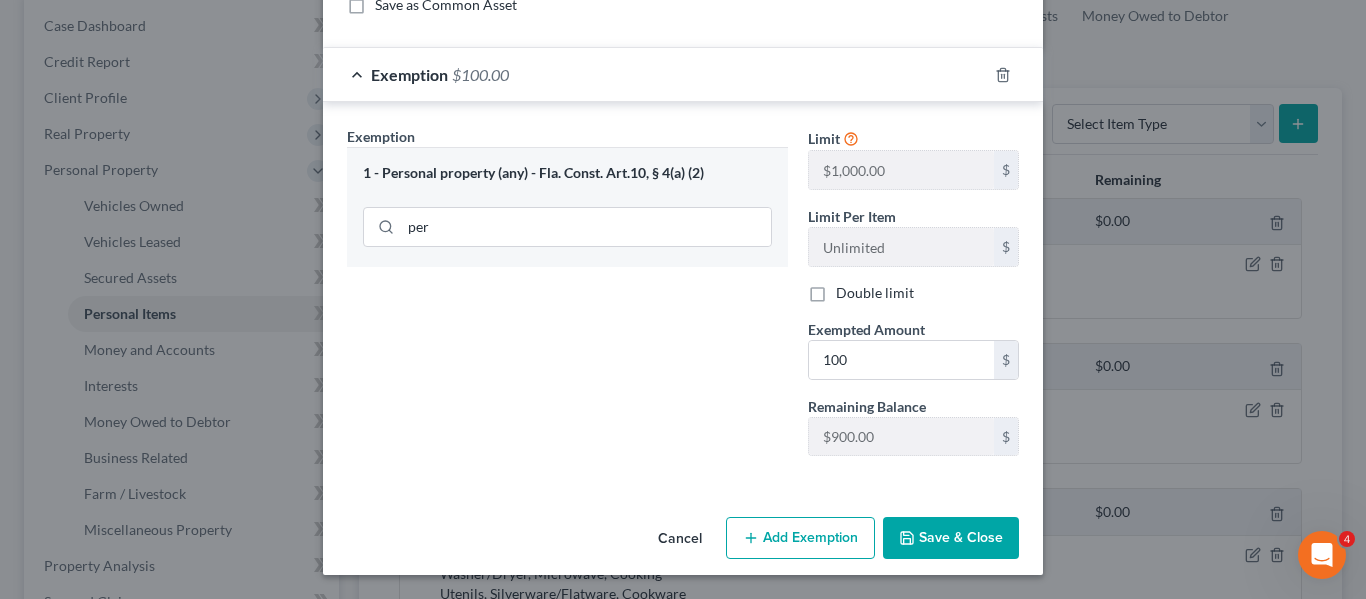 click on "Save & Close" at bounding box center (951, 538) 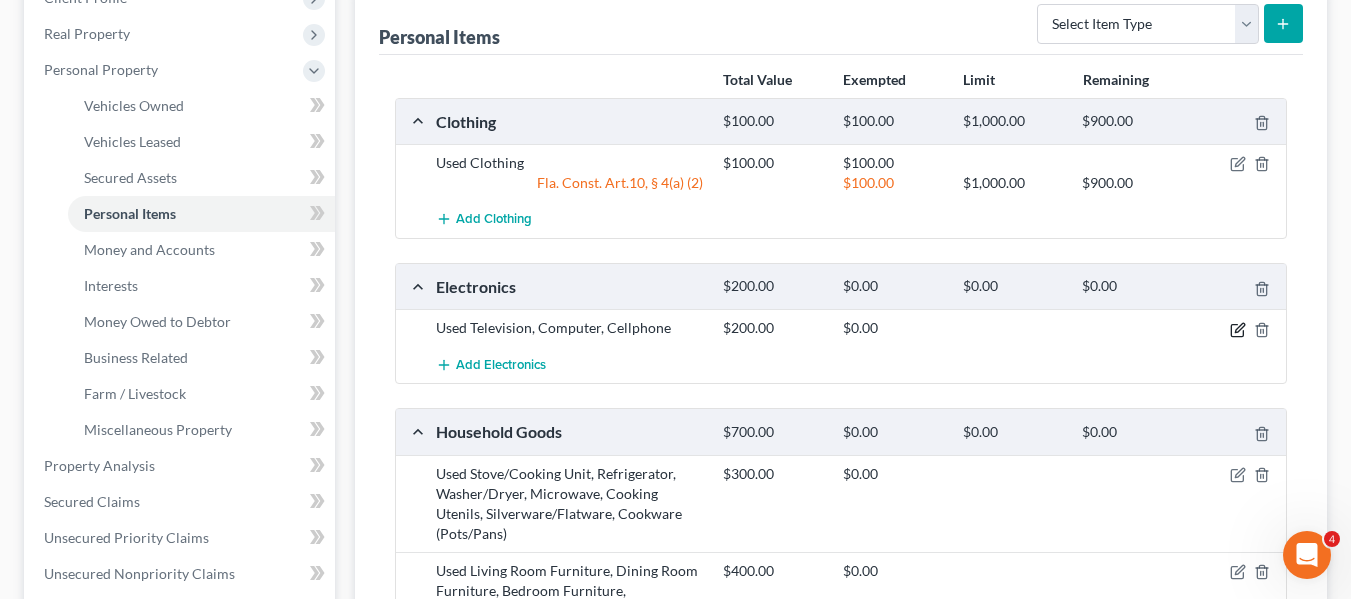 click 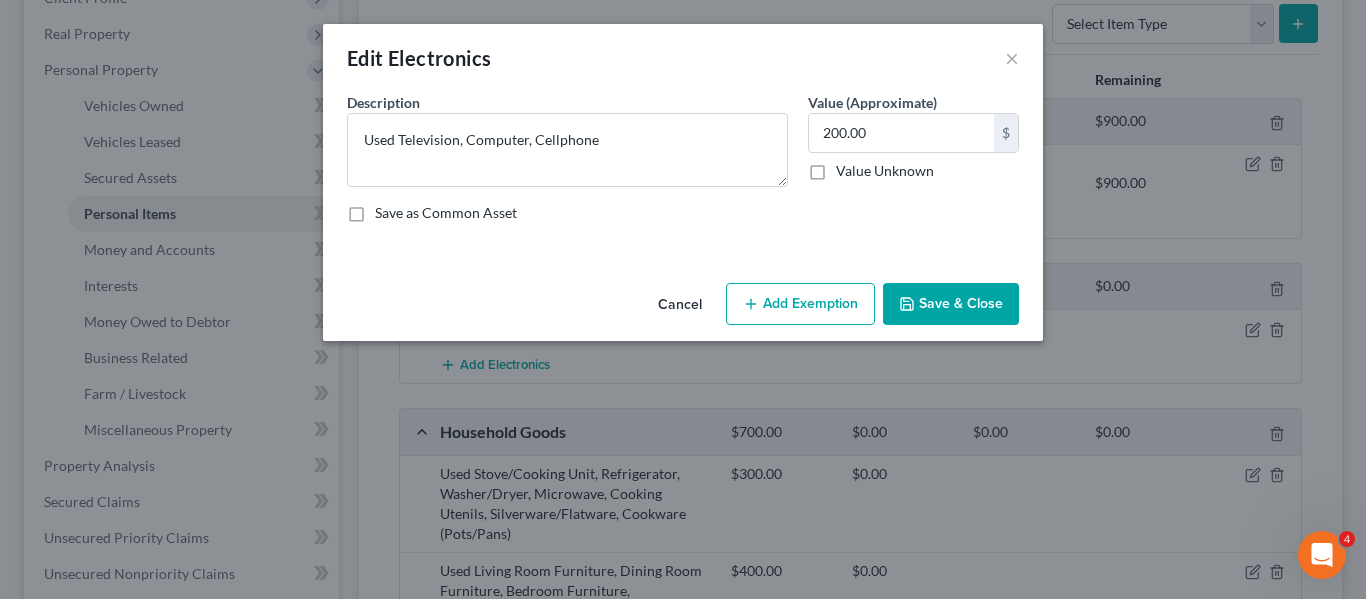 click on "Add Exemption" at bounding box center [800, 304] 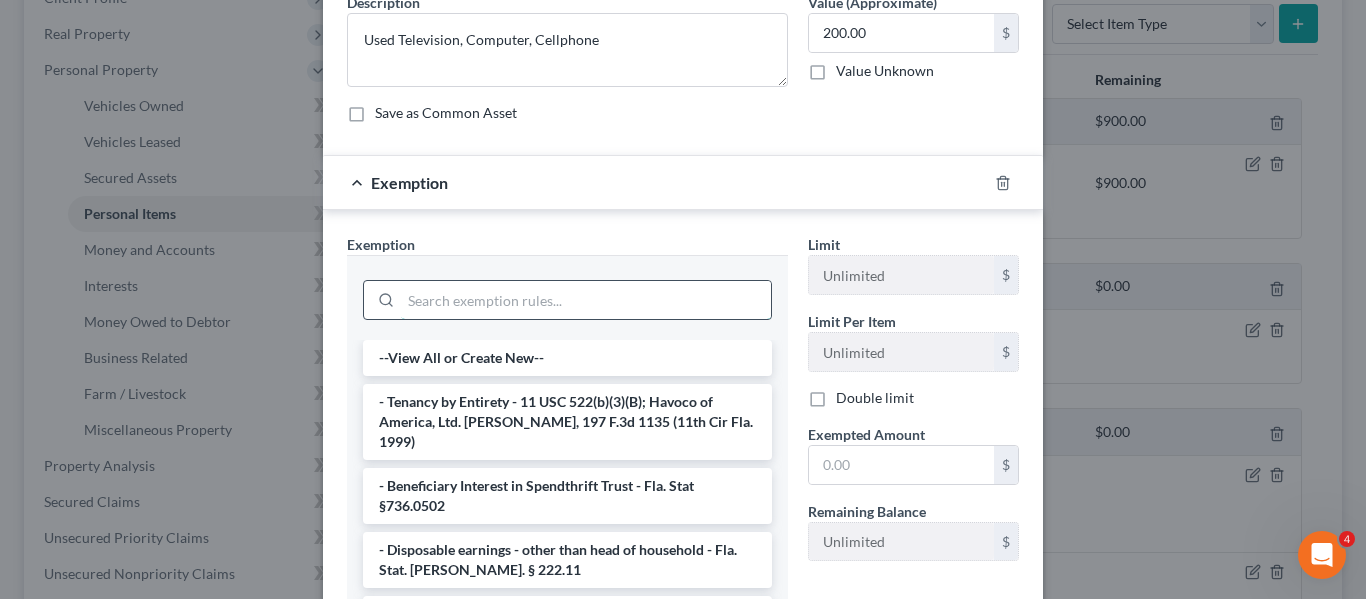 click at bounding box center (586, 300) 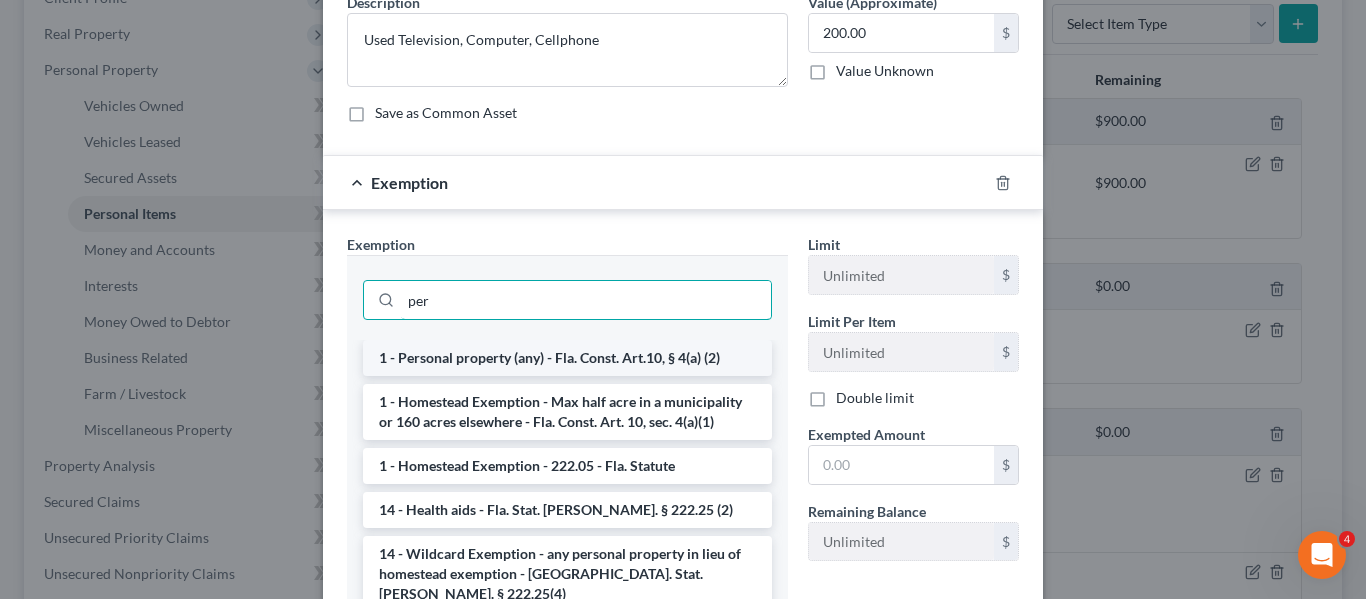 type on "per" 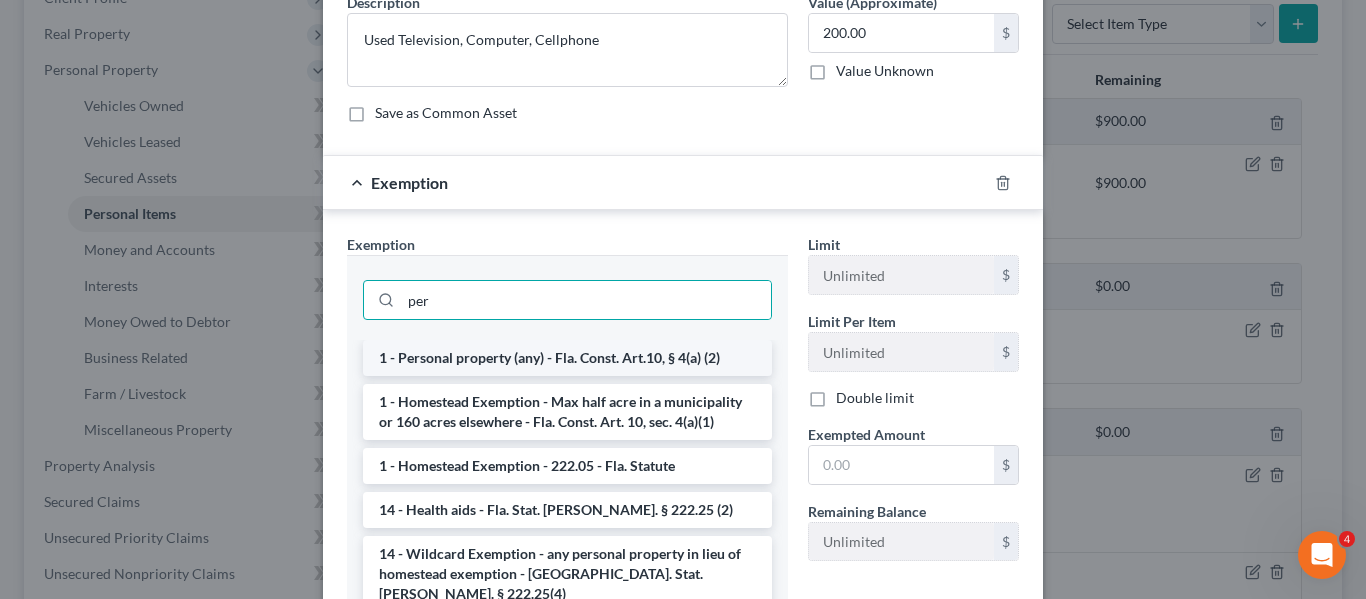 click on "1 - Personal property (any) - Fla. Const. Art.10, § 4(a) (2)" at bounding box center [567, 358] 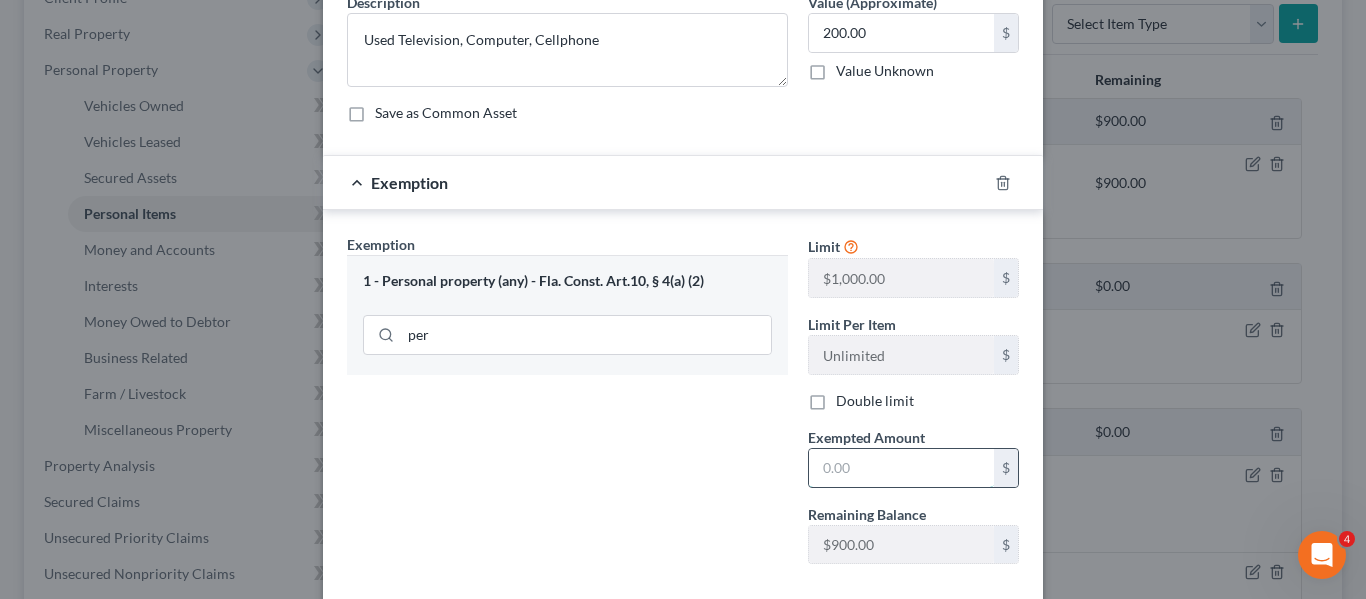 click at bounding box center (901, 468) 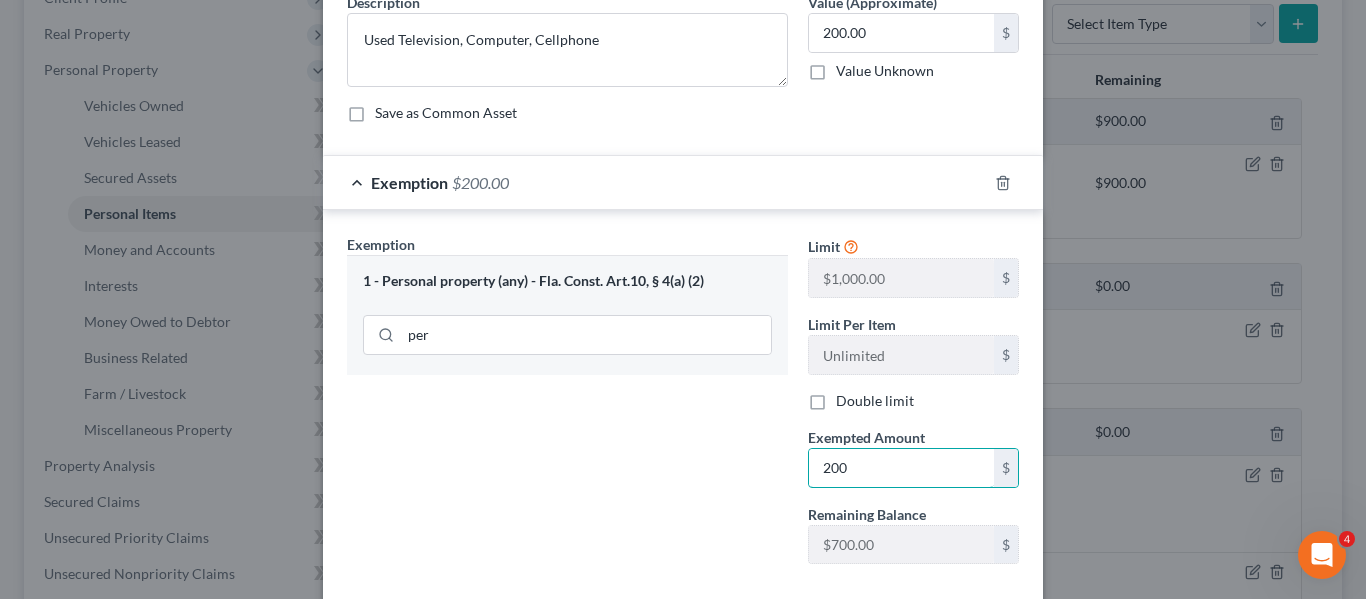 type on "200" 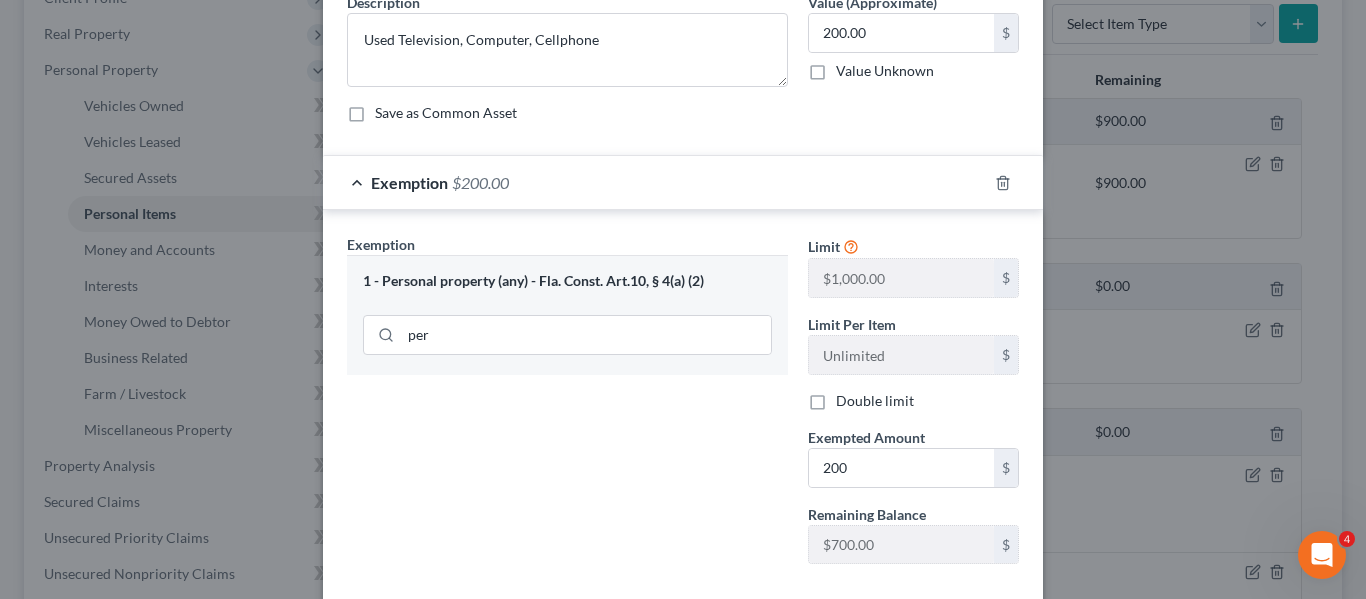 click on "Exemption Set must be selected for CA.
Exemption
*
1 - Personal property (any) - Fla. Const. Art.10, § 4(a) (2)         per" at bounding box center [567, 407] 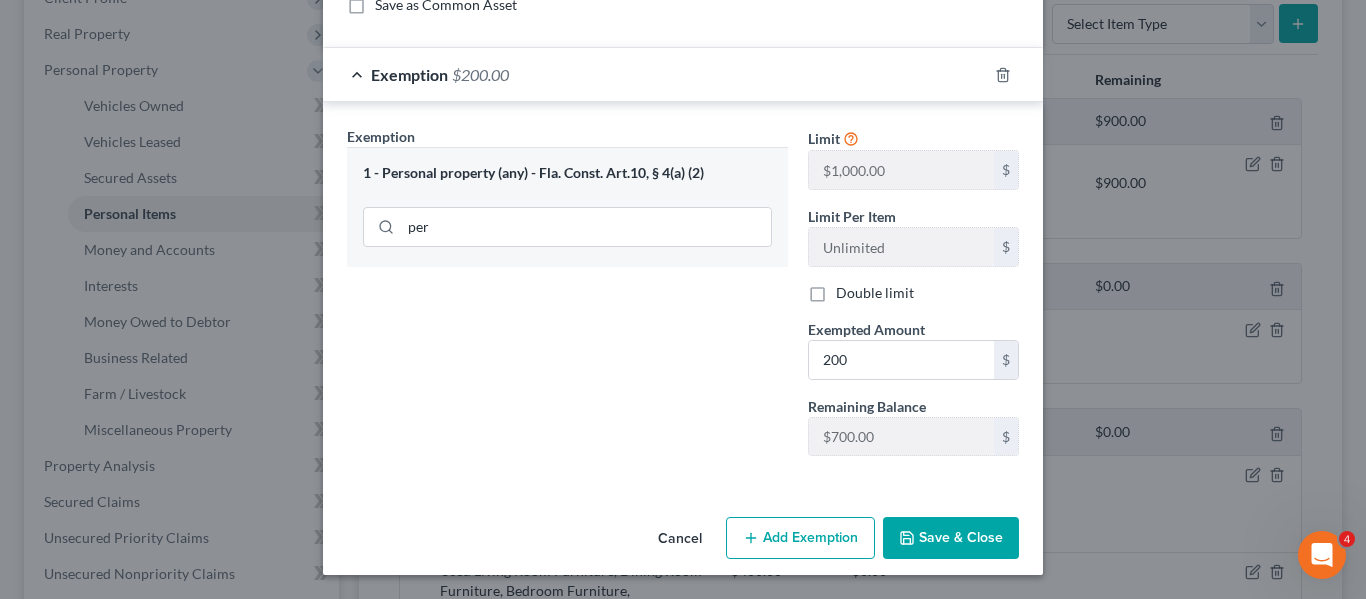 click on "Save & Close" at bounding box center (951, 538) 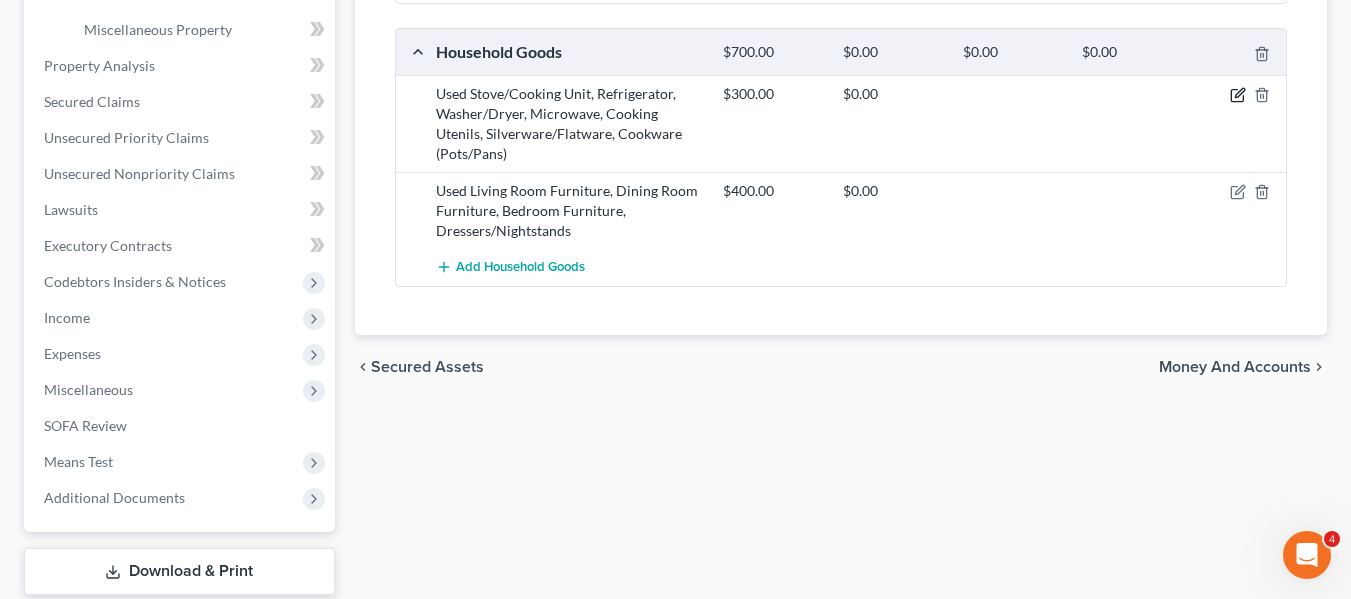click 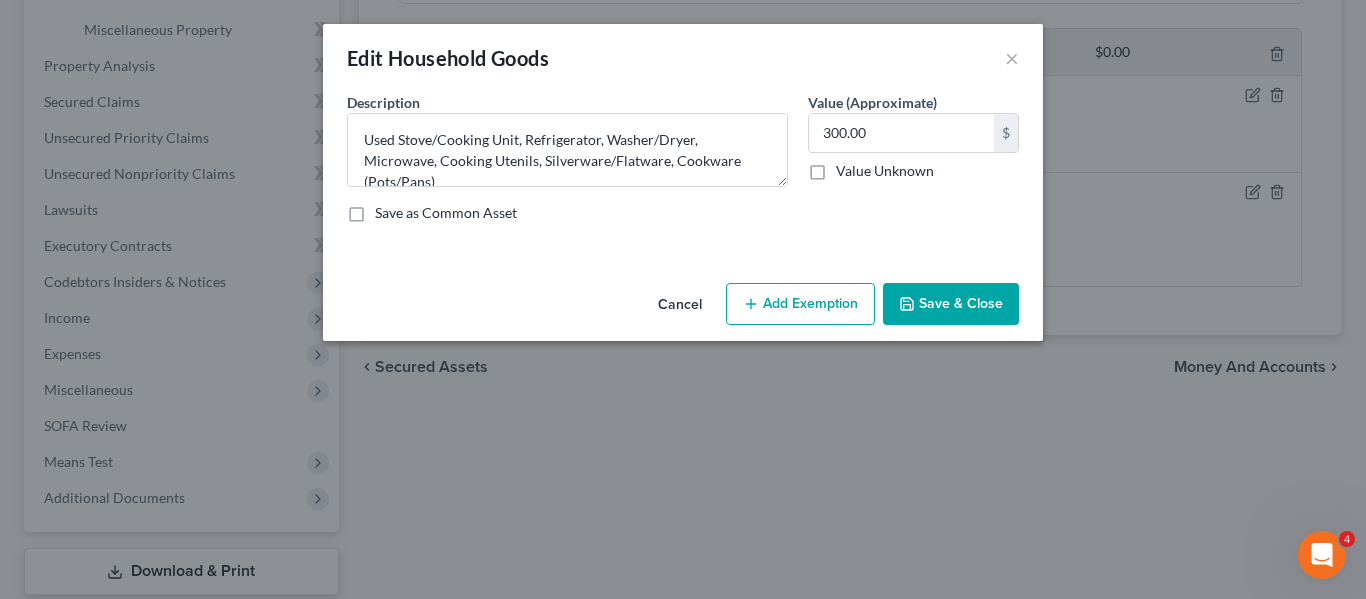 click on "Cancel Add Exemption Save & Close" at bounding box center [683, 308] 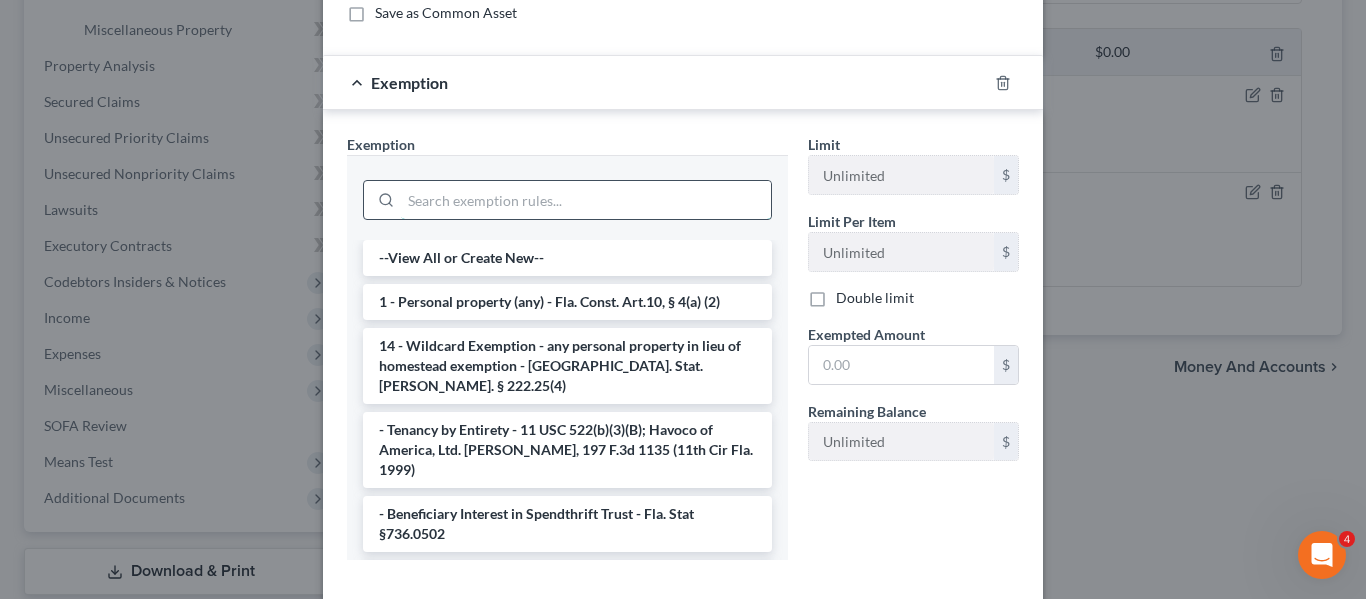 click at bounding box center (586, 200) 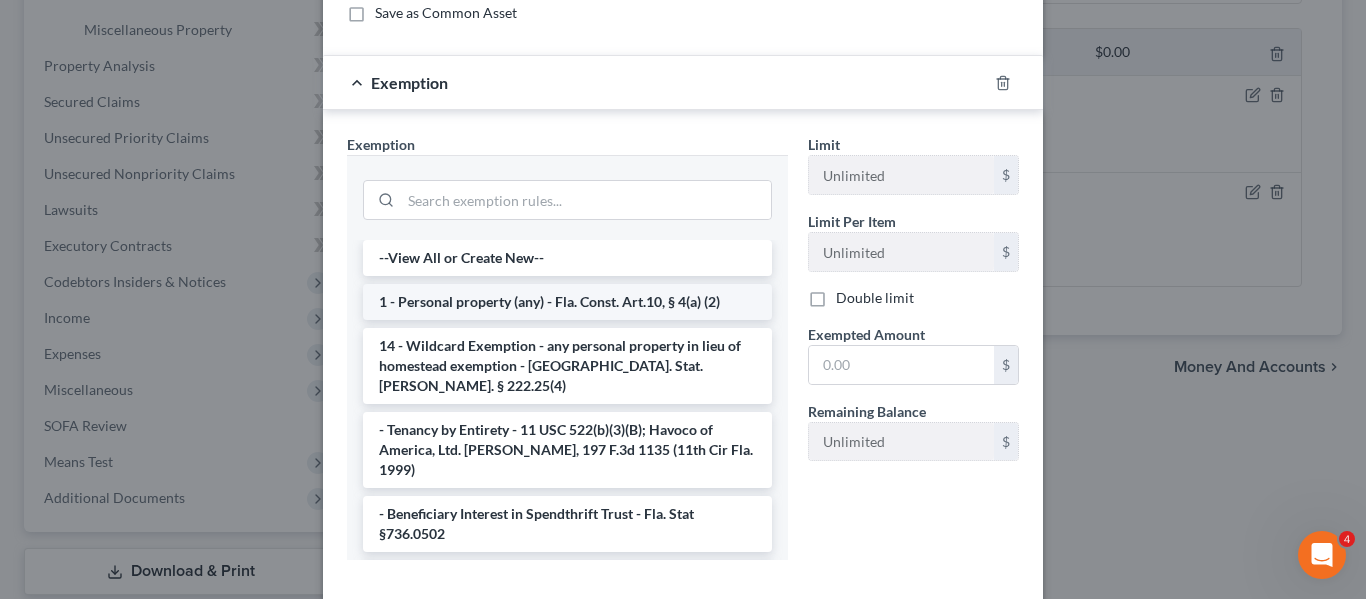 click on "1 - Personal property (any) - Fla. Const. Art.10, § 4(a) (2)" at bounding box center [567, 302] 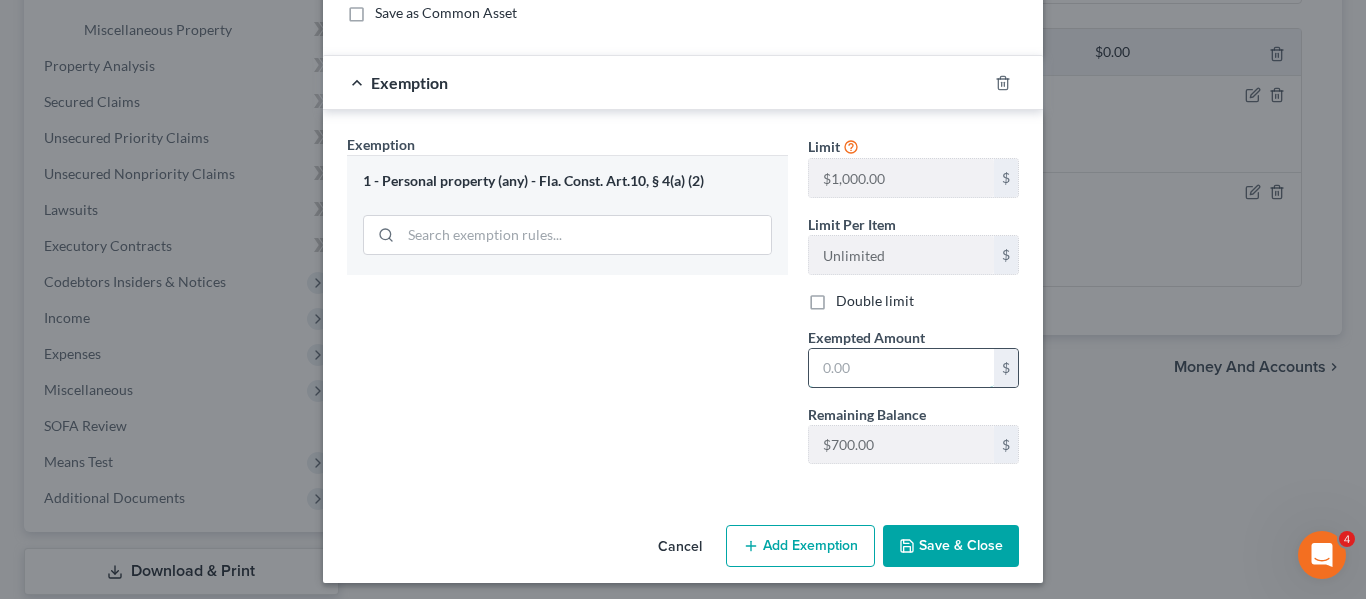 click at bounding box center (901, 368) 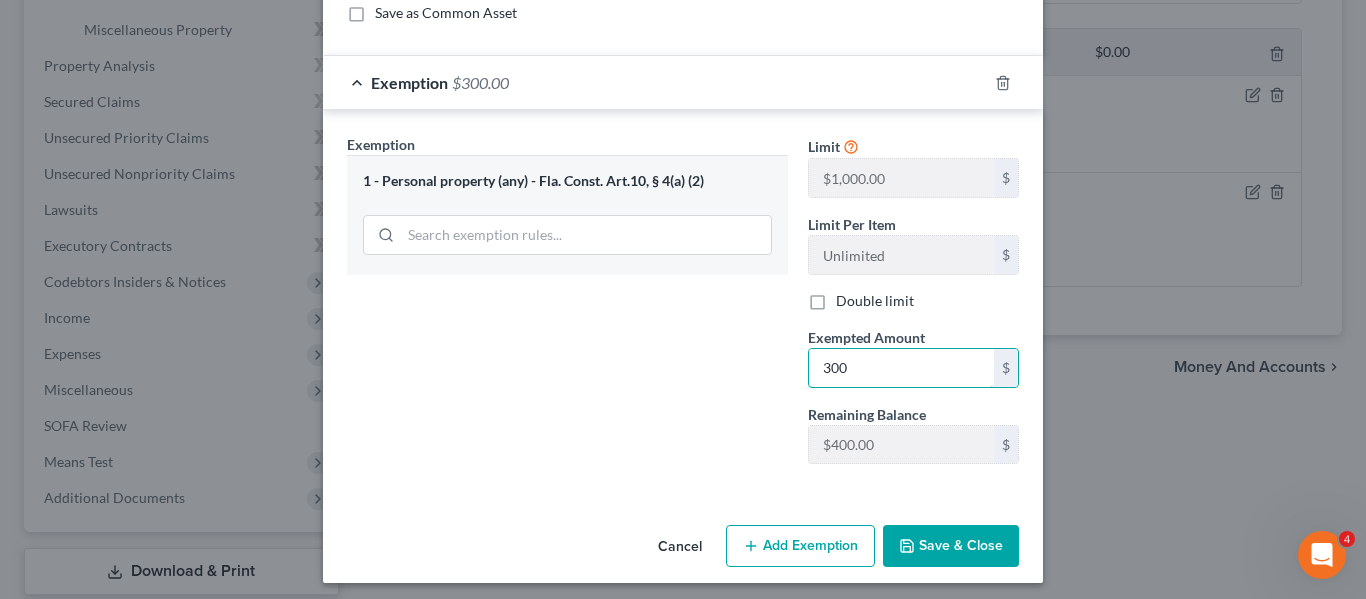 type on "300" 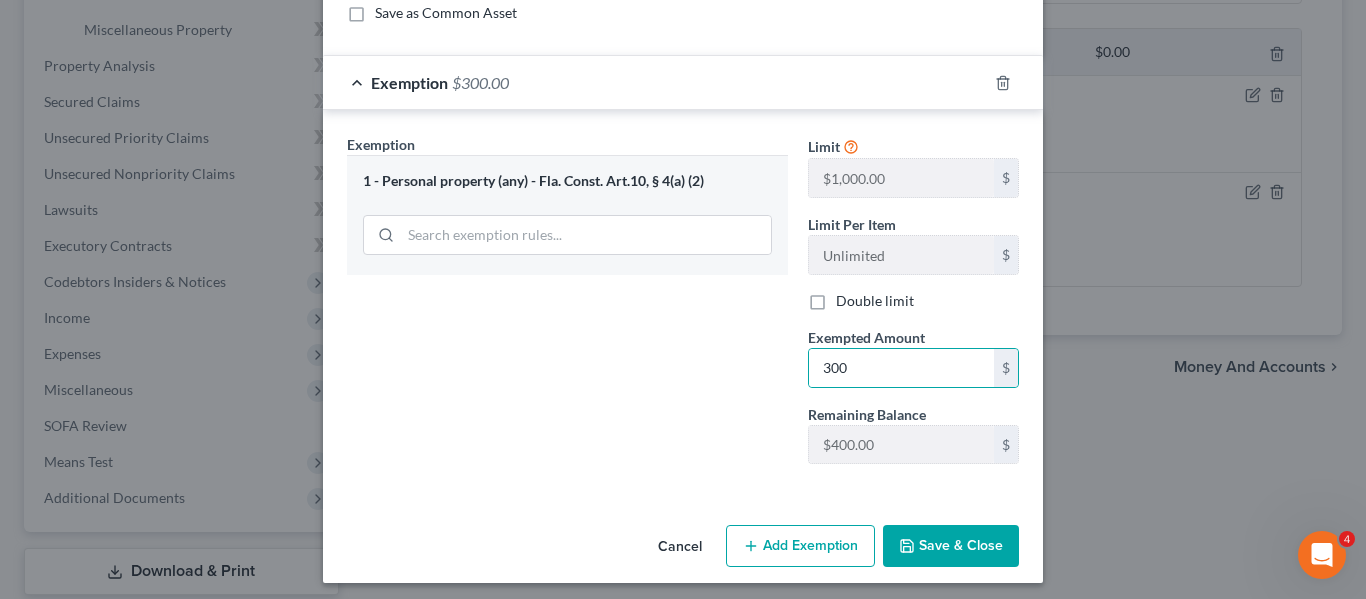click on "Save & Close" at bounding box center [951, 546] 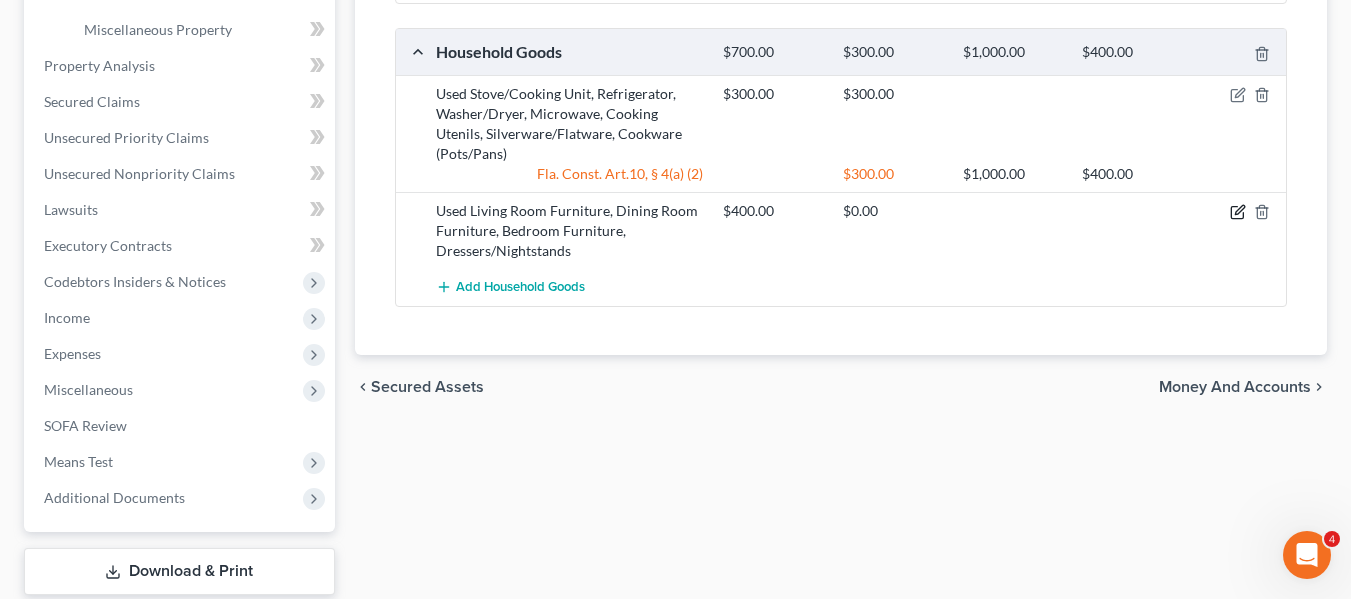 click 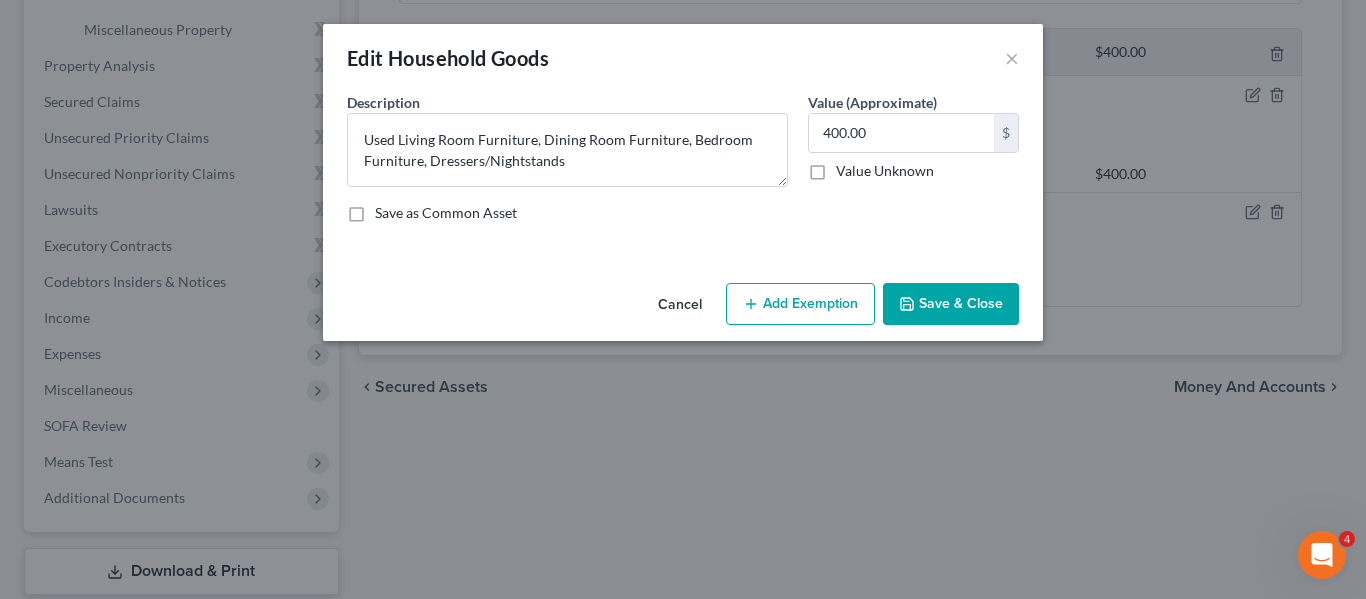 click on "Add Exemption" at bounding box center (800, 304) 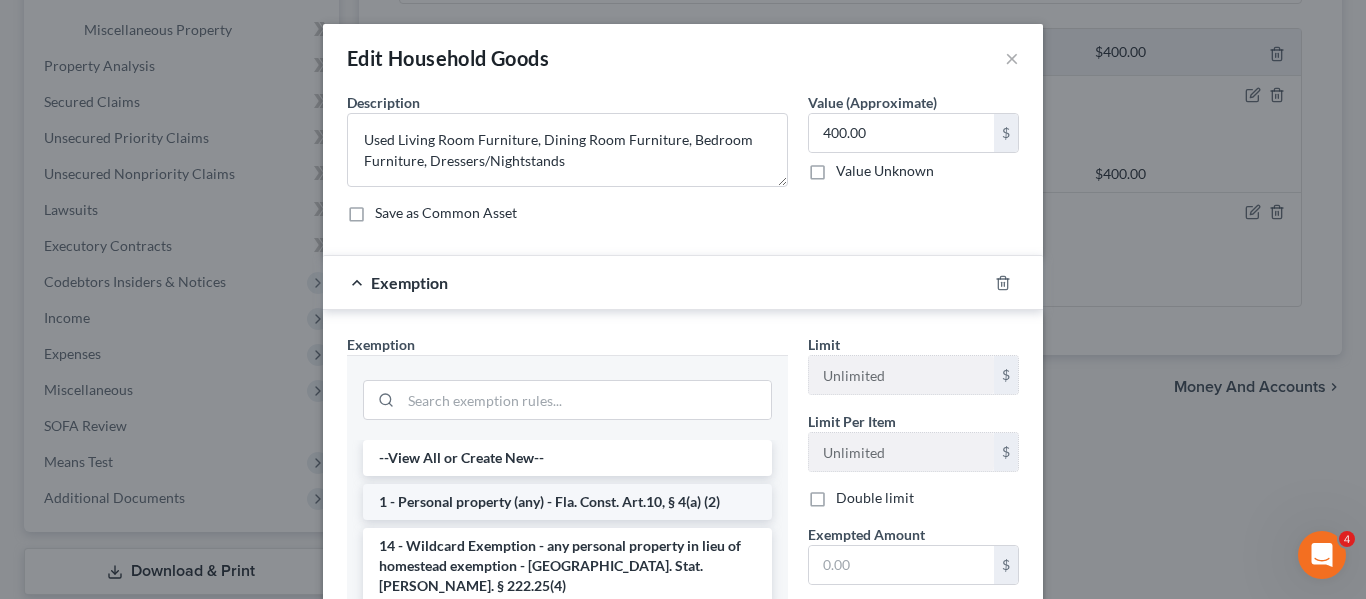 click on "1 - Personal property (any) - Fla. Const. Art.10, § 4(a) (2)" at bounding box center [567, 502] 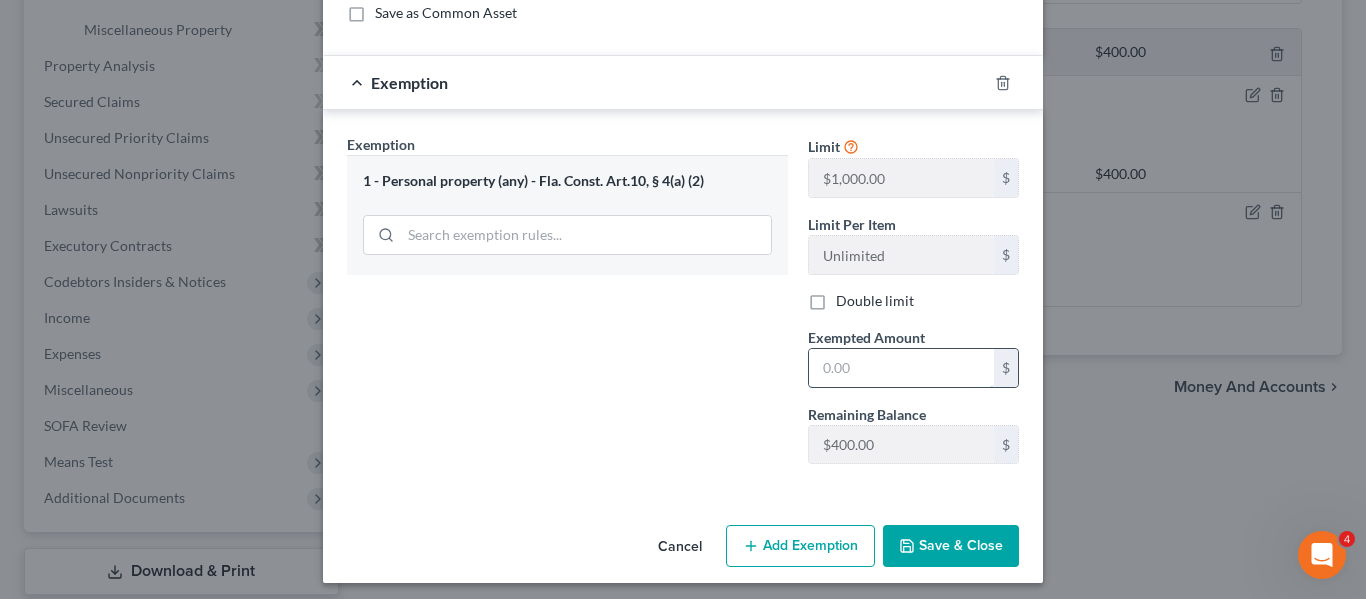 click at bounding box center (901, 368) 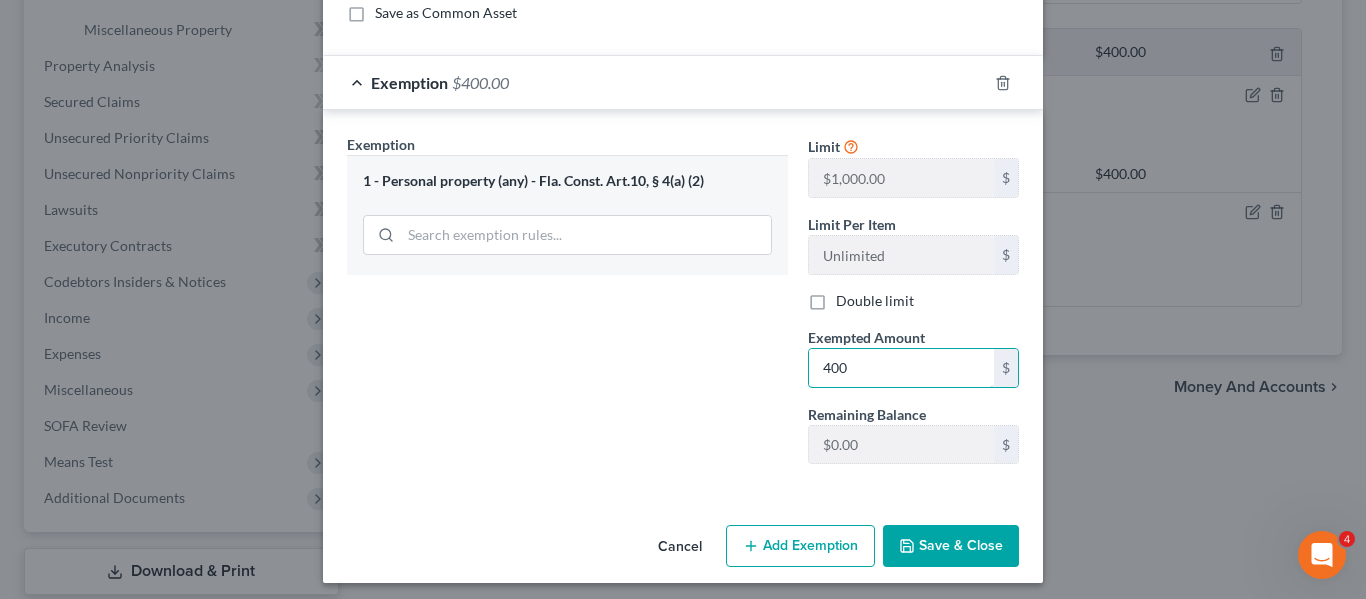 type on "400" 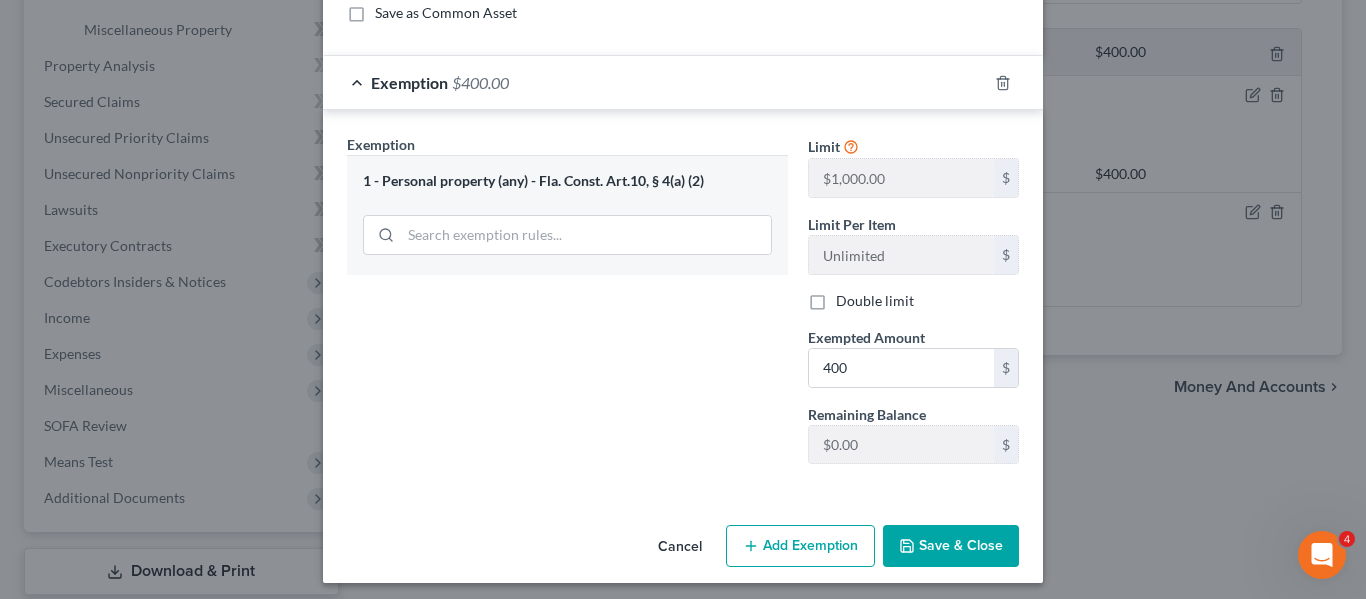 click on "Save & Close" at bounding box center (951, 546) 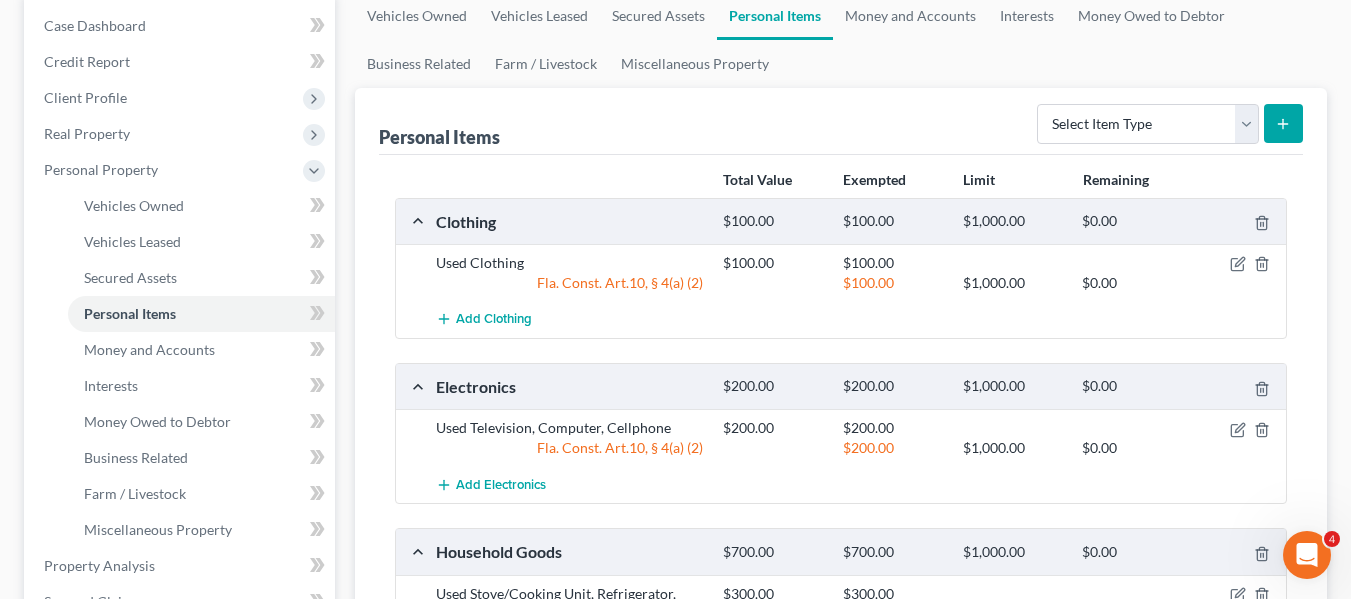 scroll, scrollTop: 0, scrollLeft: 0, axis: both 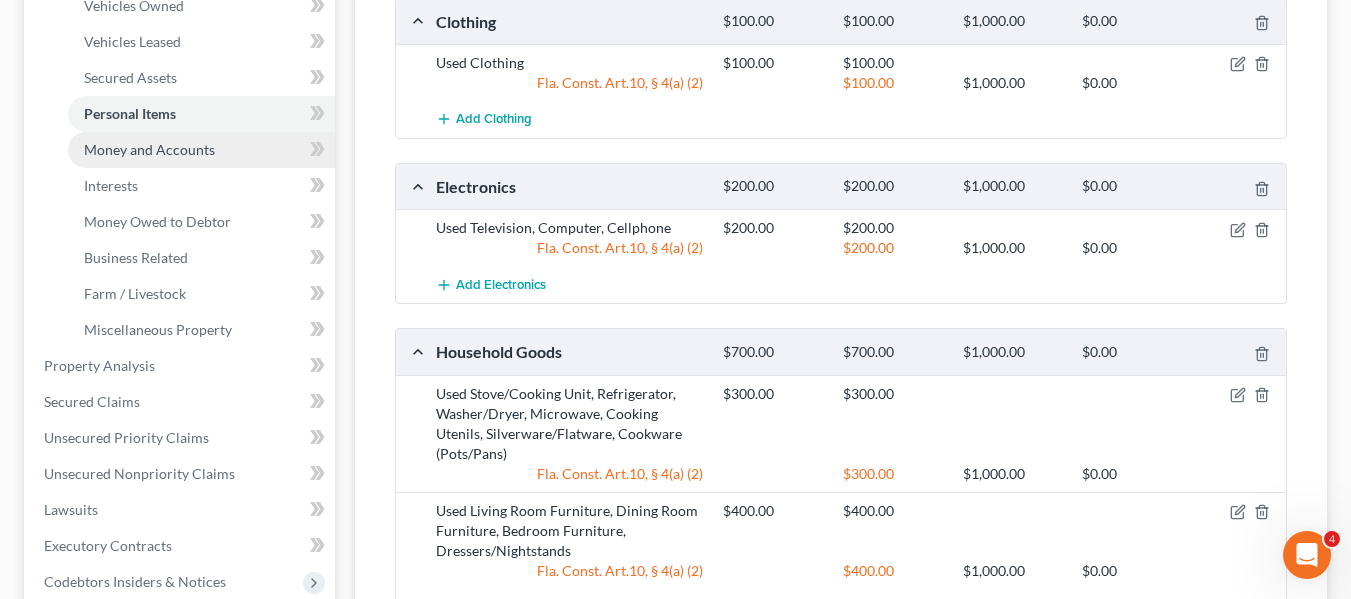 click on "Money and Accounts" at bounding box center [201, 150] 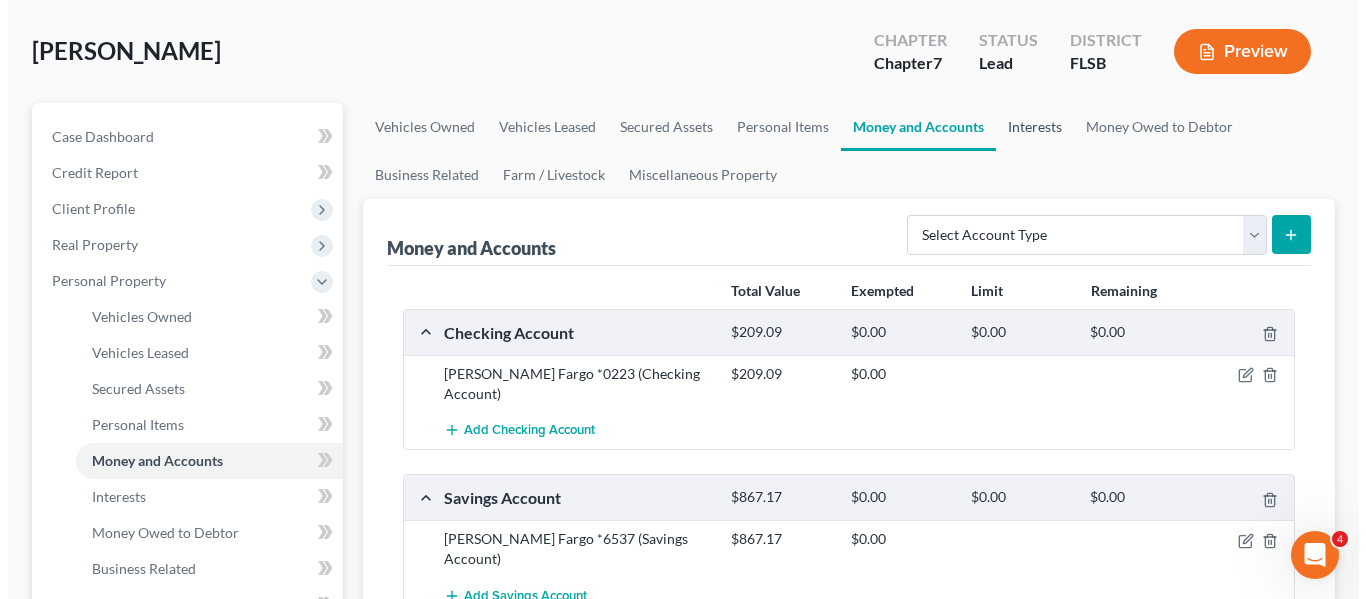 scroll, scrollTop: 200, scrollLeft: 0, axis: vertical 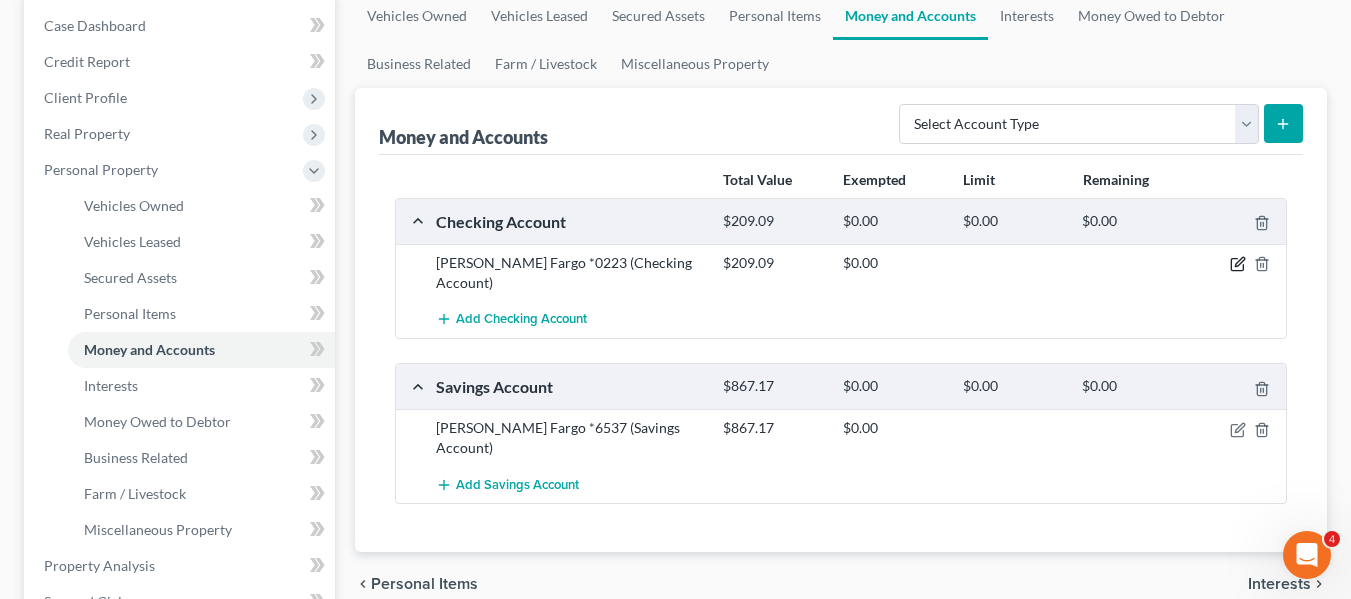 click 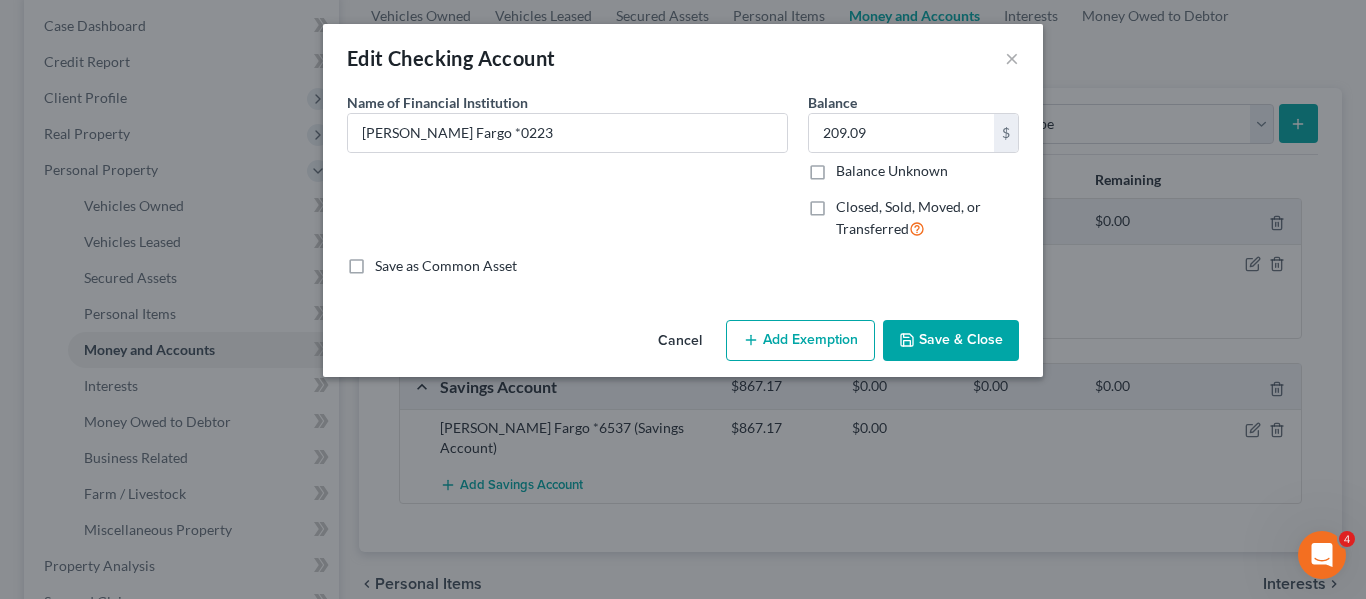 click on "Add Exemption" at bounding box center (800, 341) 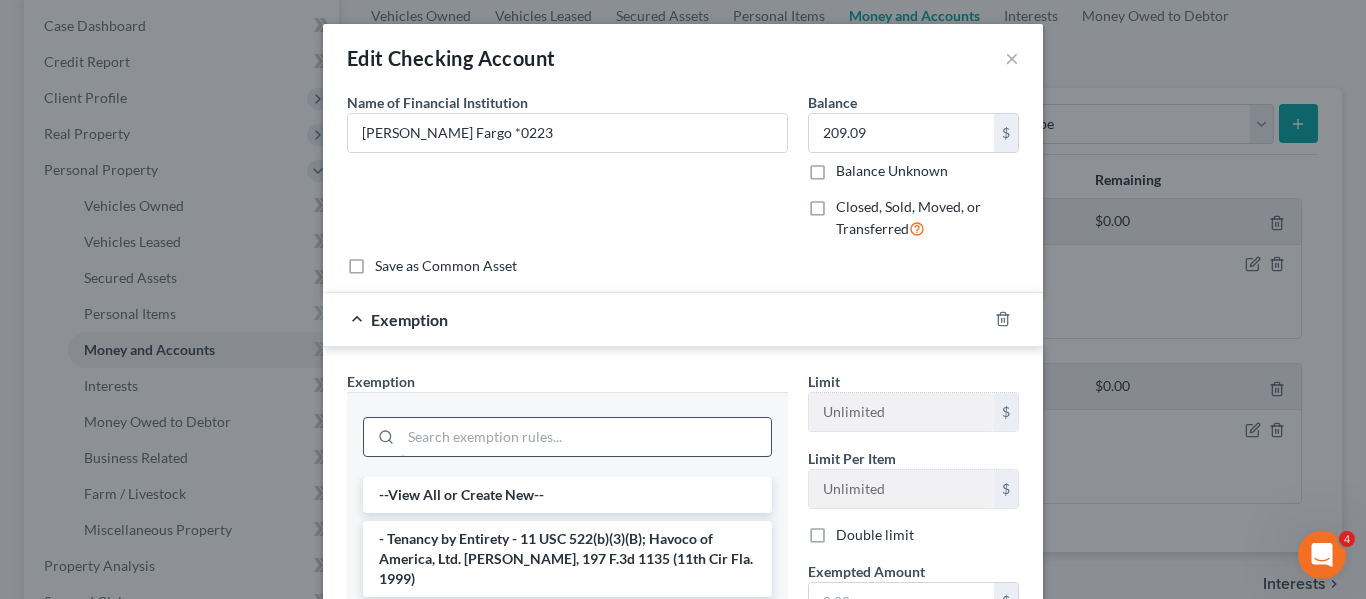click at bounding box center [586, 437] 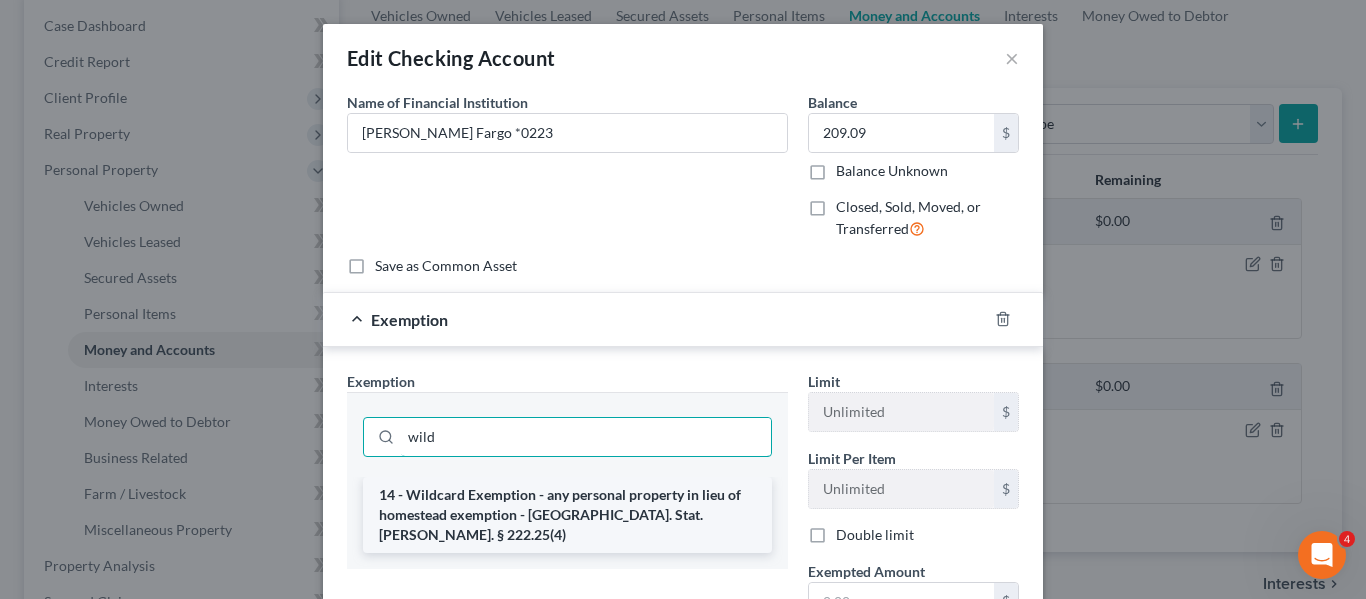 type on "wild" 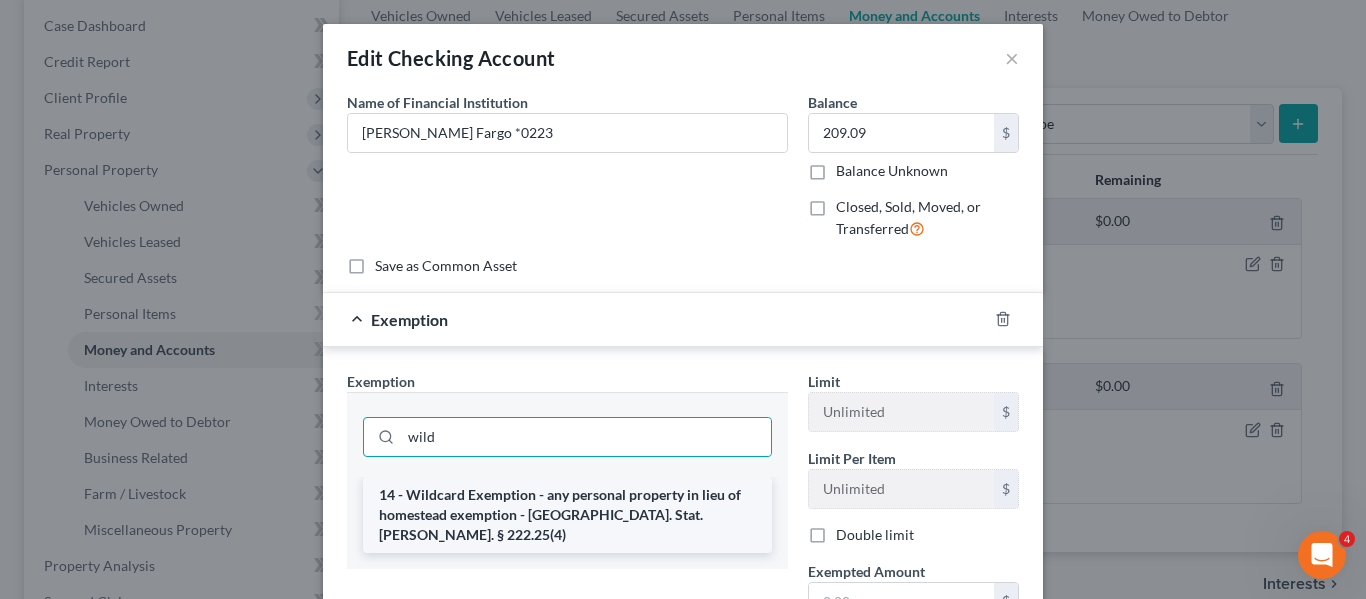 click on "14 - Wildcard Exemption - any personal property in lieu of homestead exemption - [GEOGRAPHIC_DATA]. Stat. [PERSON_NAME]. § 222.25(4)" at bounding box center [567, 515] 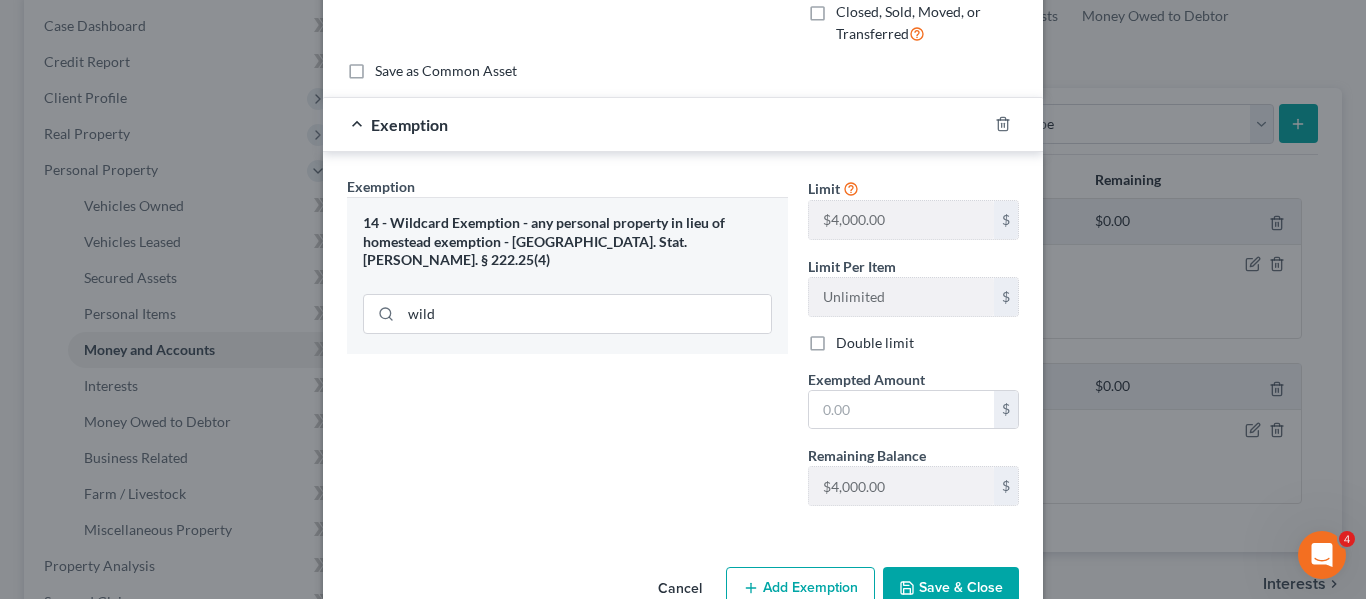 scroll, scrollTop: 200, scrollLeft: 0, axis: vertical 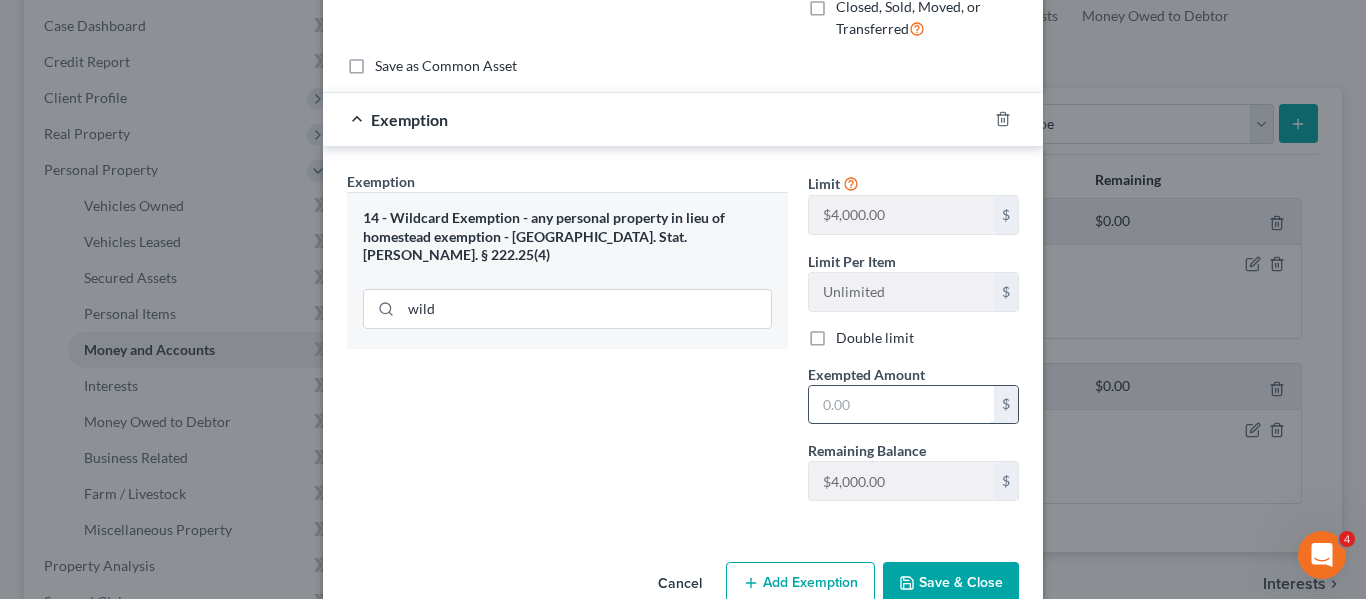 click at bounding box center (901, 405) 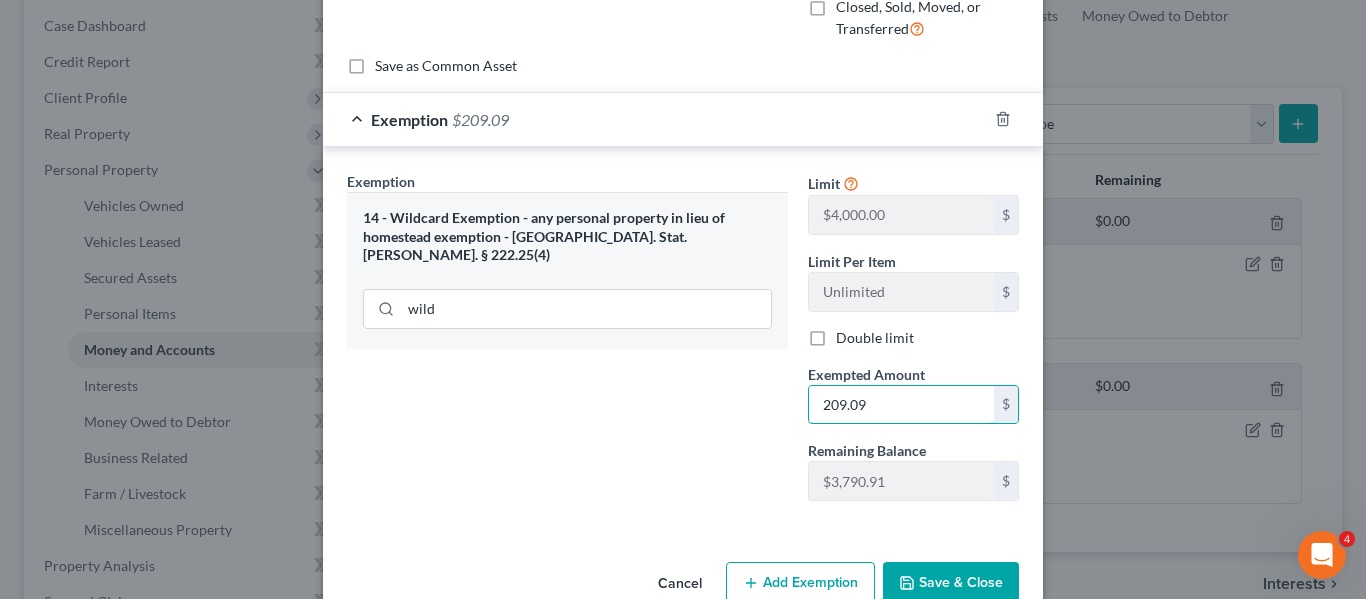 type on "209.09" 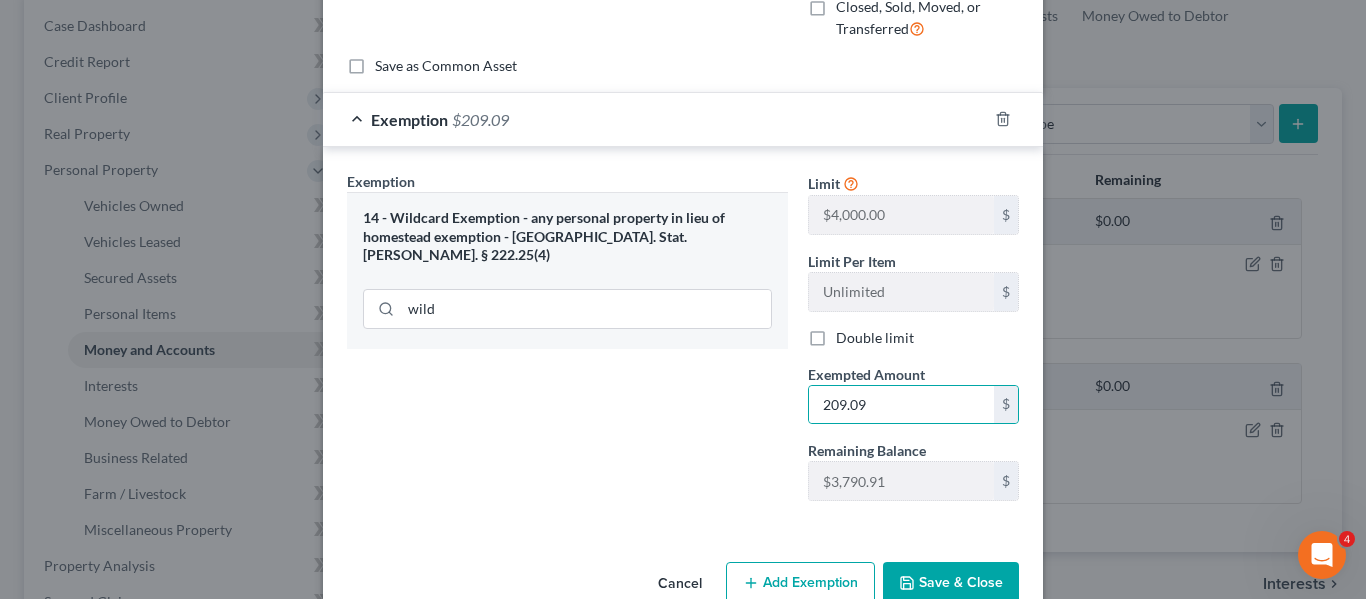 click on "Save & Close" at bounding box center [951, 583] 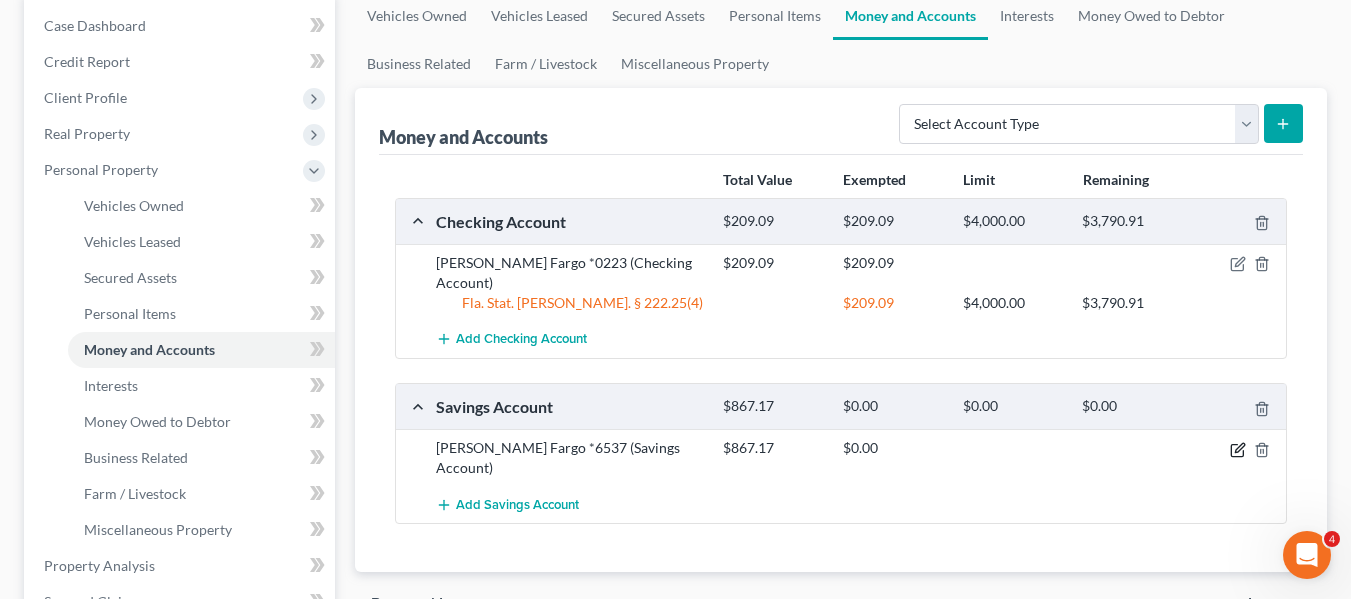 click 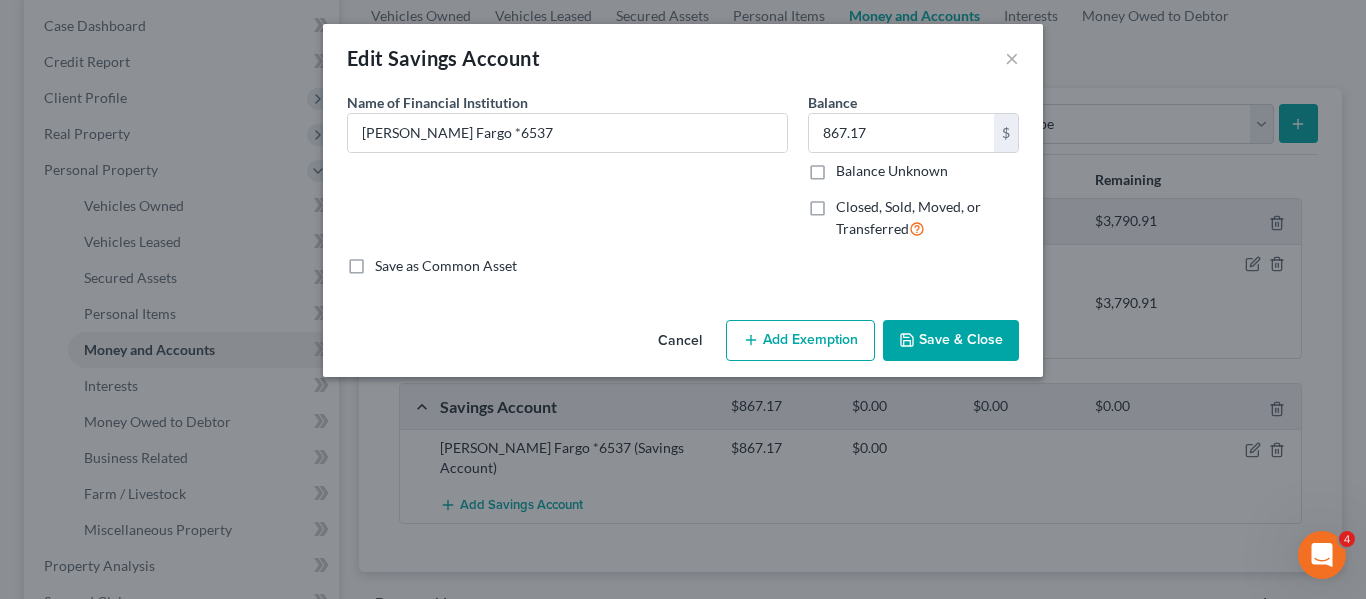 click on "Add Exemption" at bounding box center [800, 341] 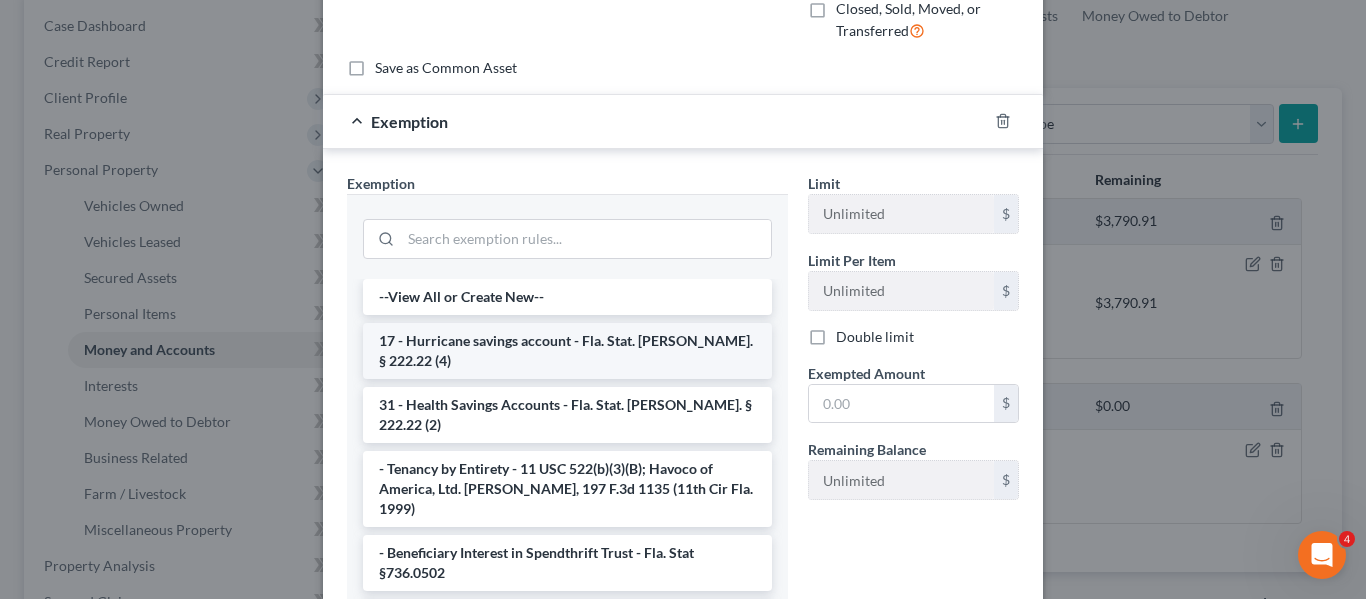 scroll, scrollTop: 200, scrollLeft: 0, axis: vertical 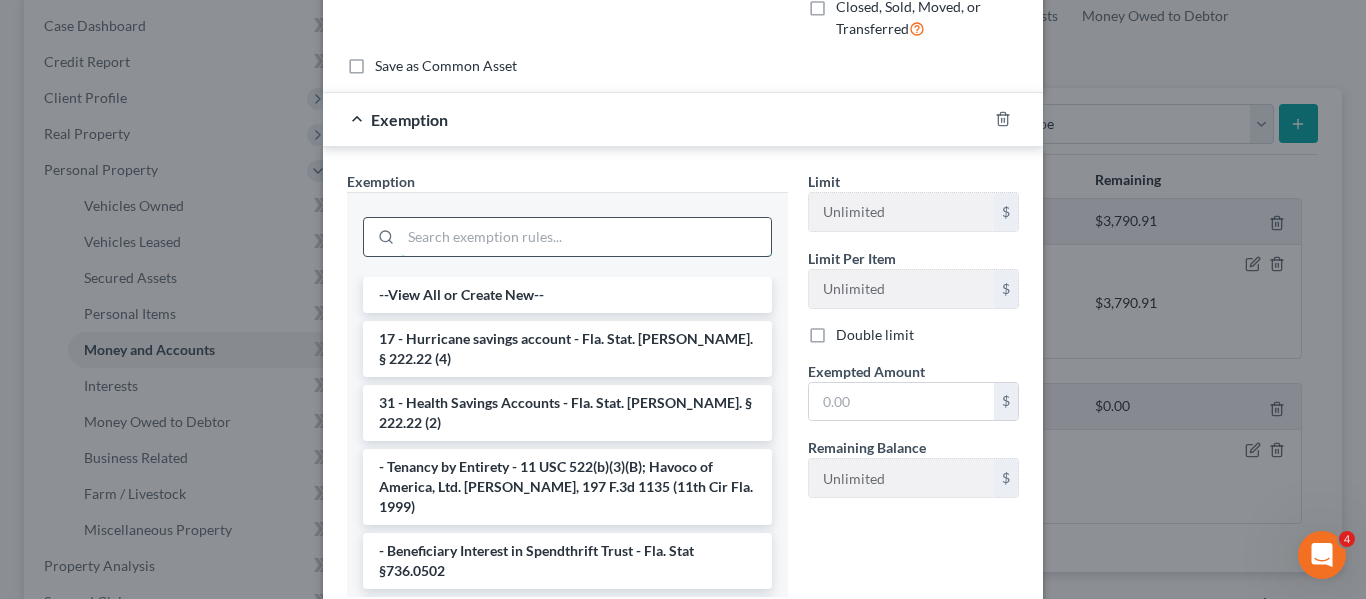click at bounding box center (586, 237) 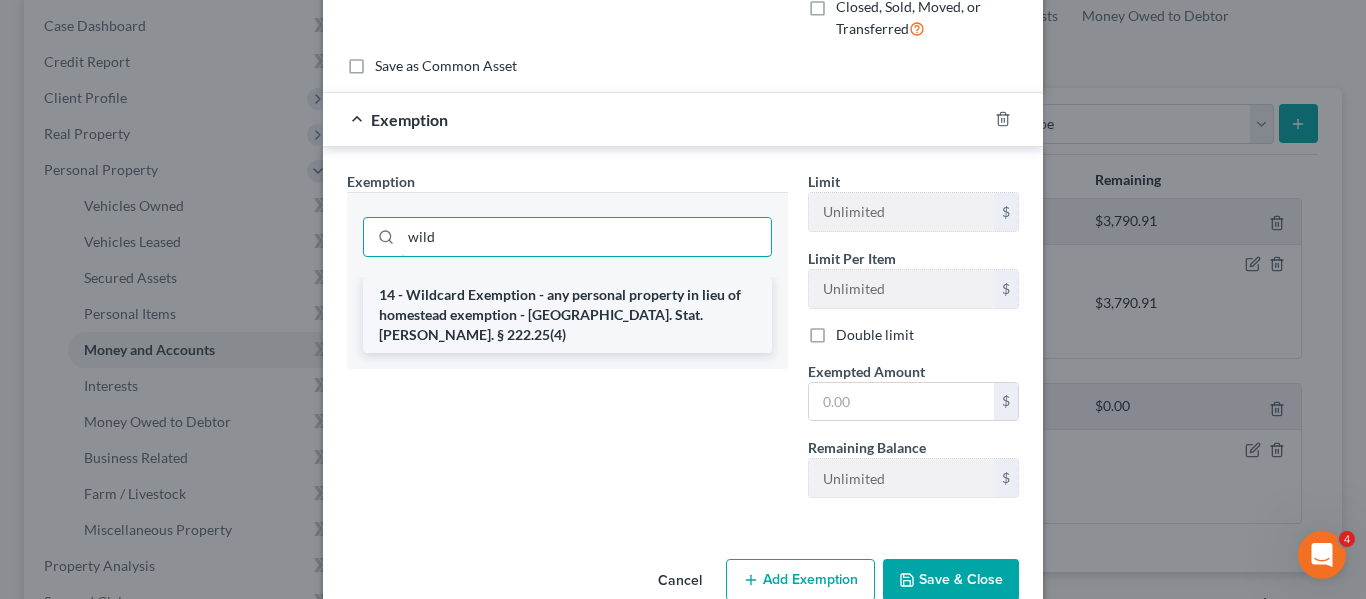 type on "wild" 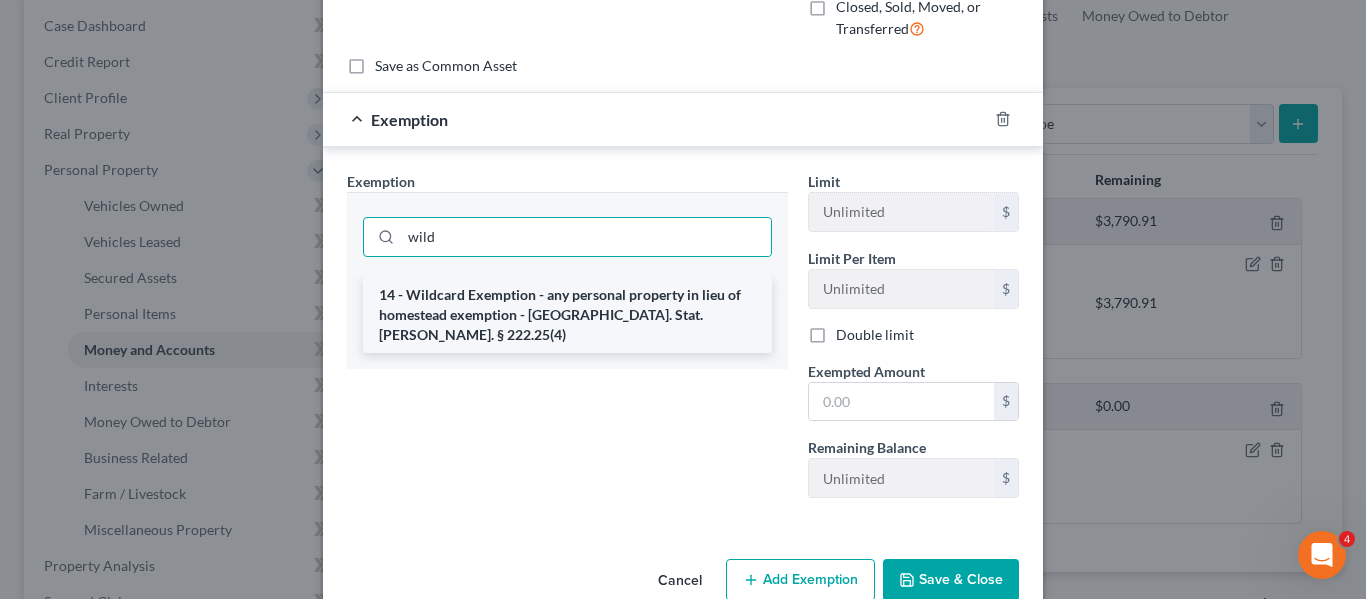 click on "14 - Wildcard Exemption - any personal property in lieu of homestead exemption - [GEOGRAPHIC_DATA]. Stat. [PERSON_NAME]. § 222.25(4)" at bounding box center (567, 315) 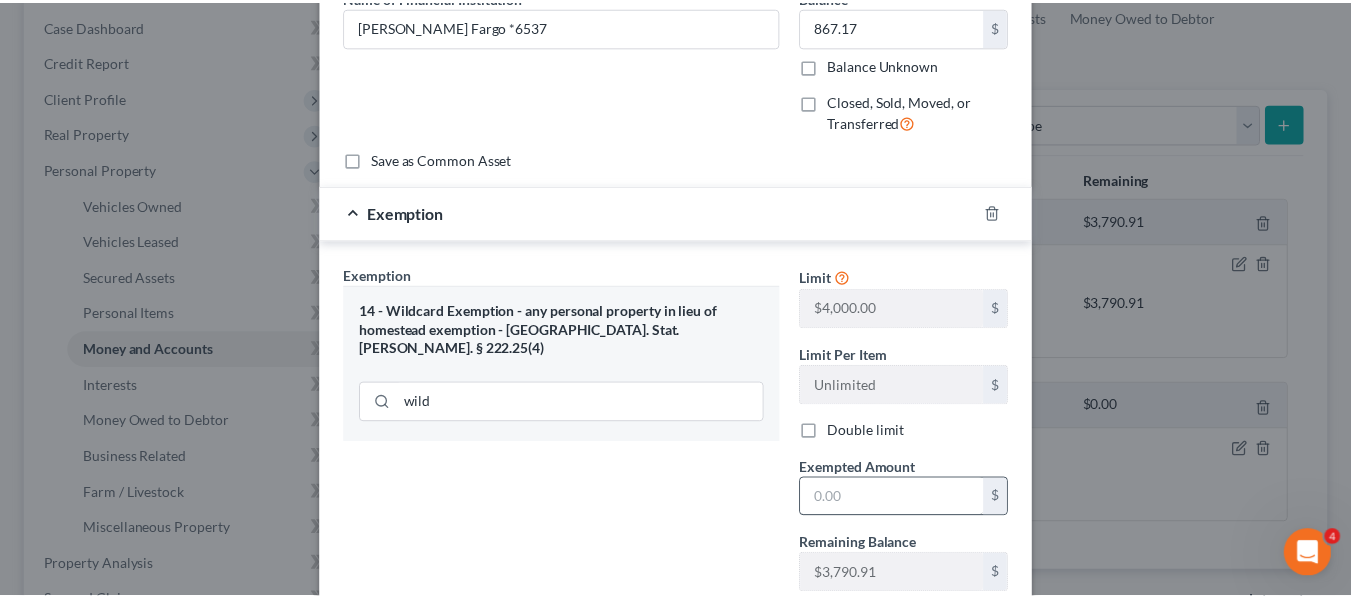 scroll, scrollTop: 245, scrollLeft: 0, axis: vertical 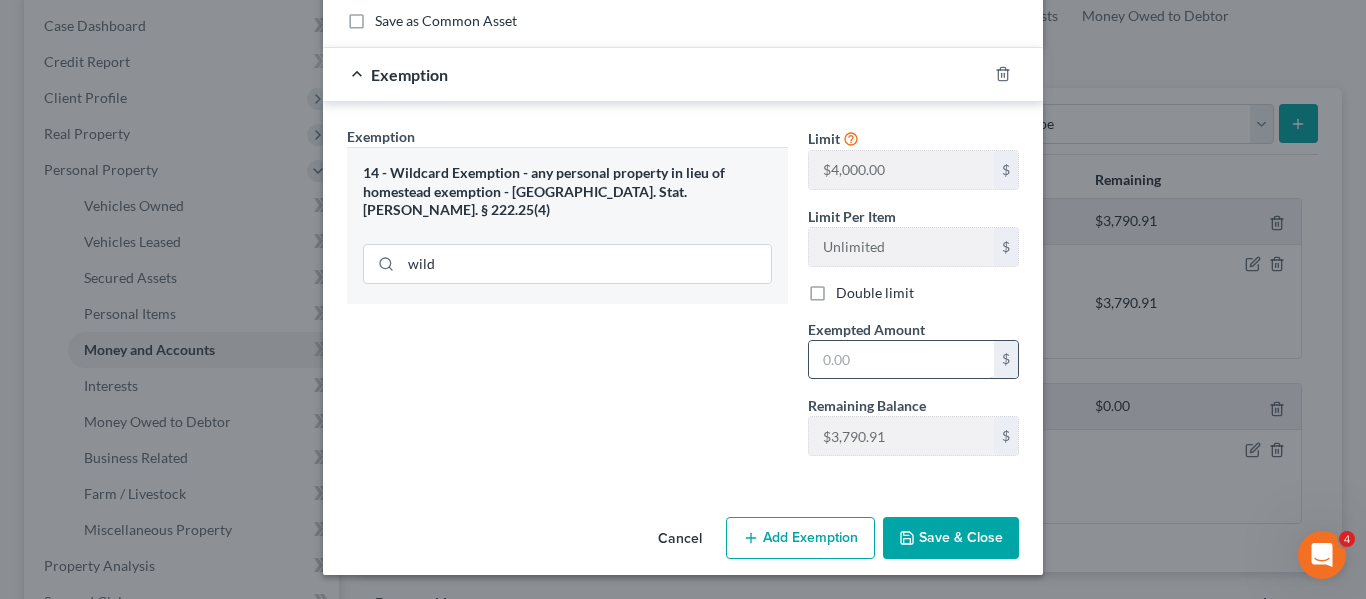 click at bounding box center [901, 360] 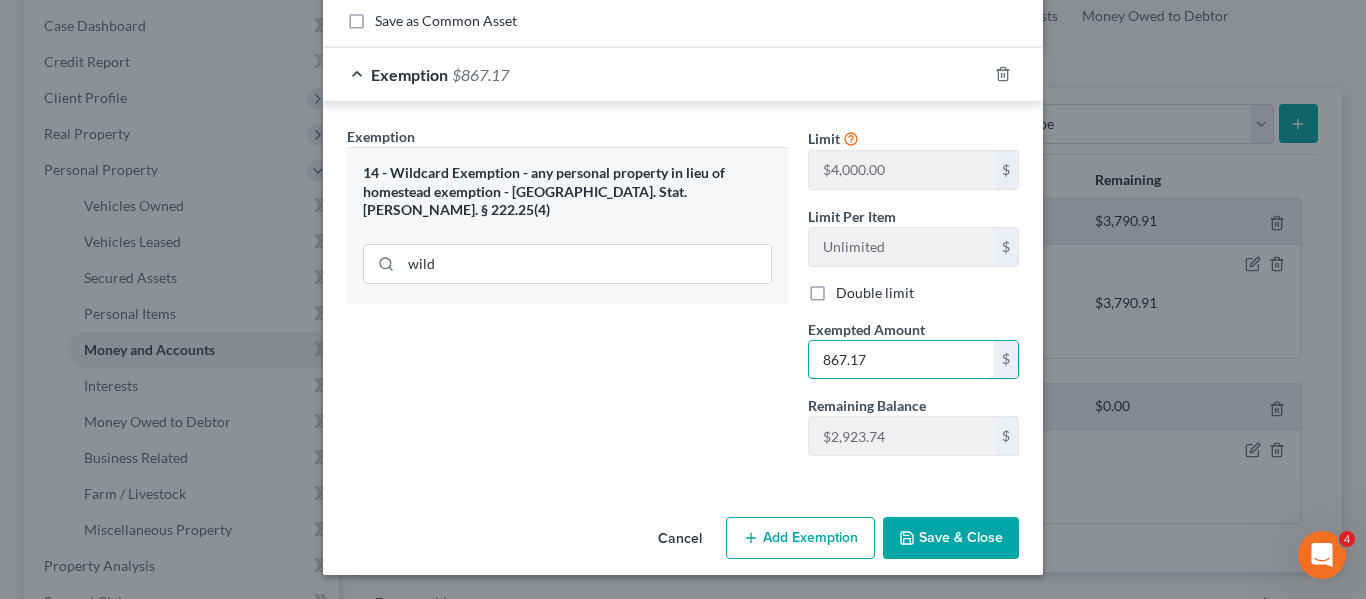 type on "867.17" 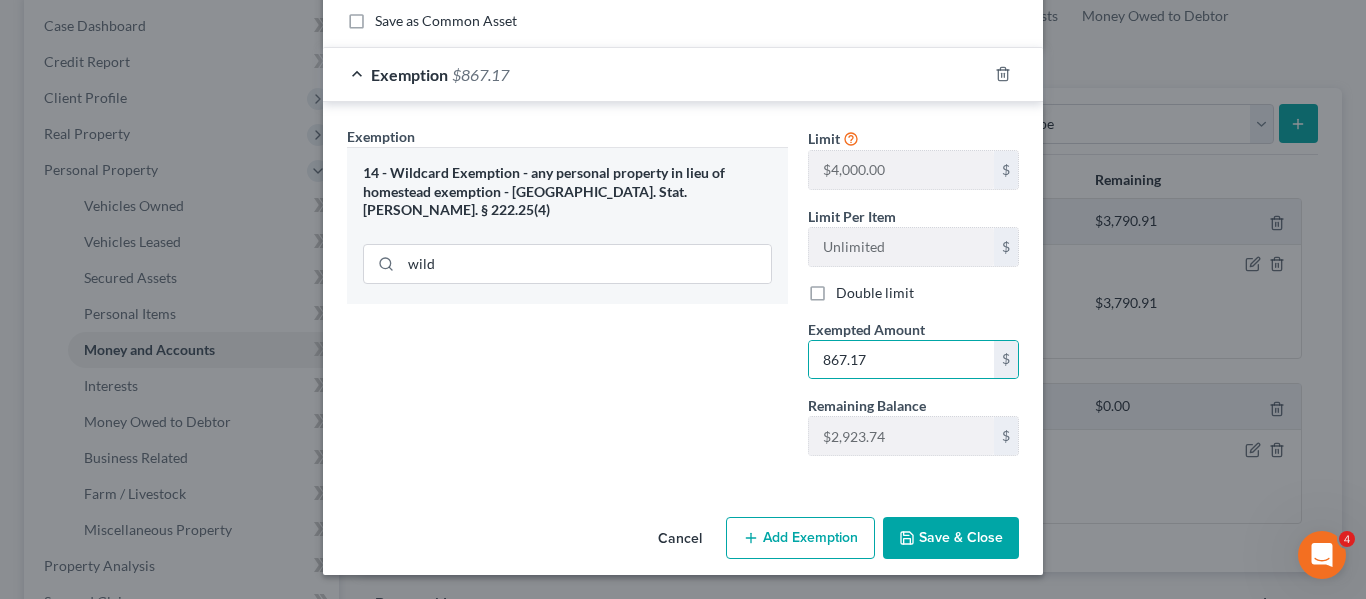click on "Save & Close" at bounding box center (951, 538) 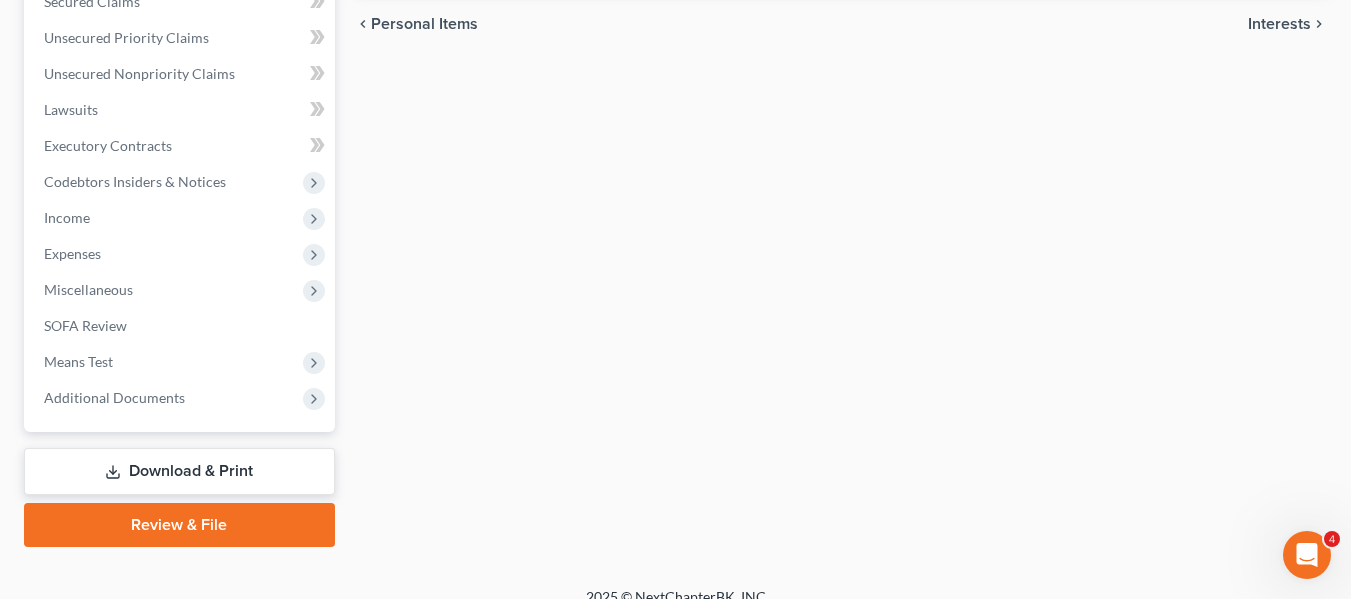 scroll, scrollTop: 700, scrollLeft: 0, axis: vertical 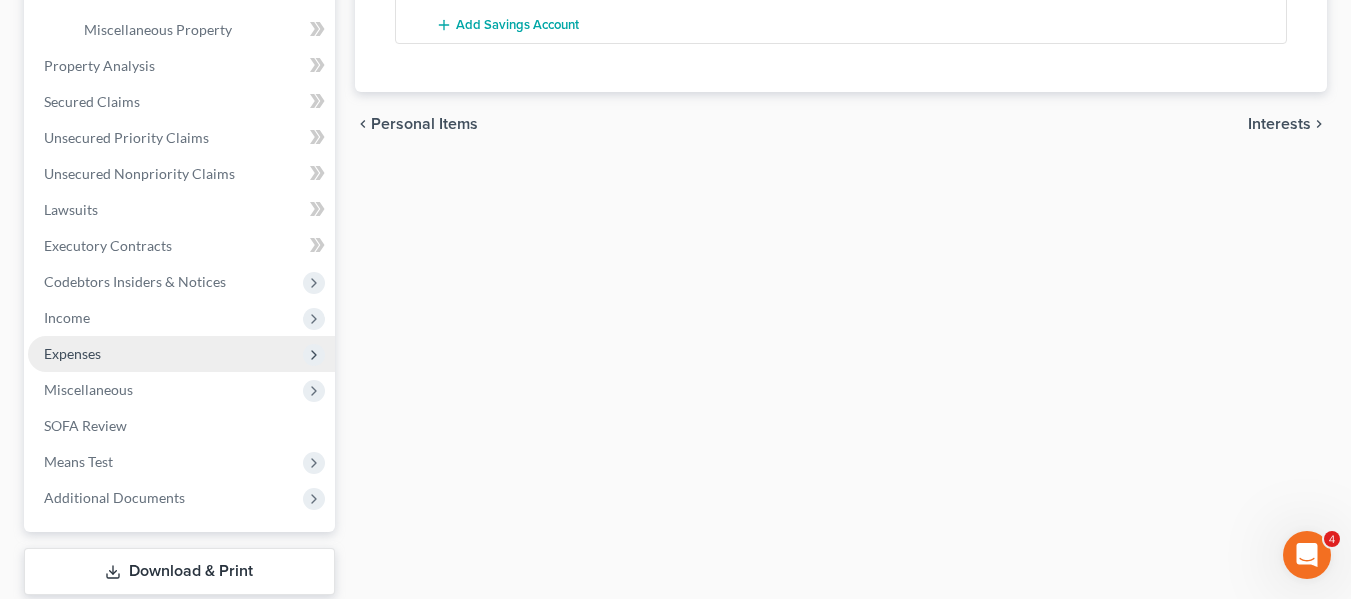 click on "Expenses" at bounding box center [181, 354] 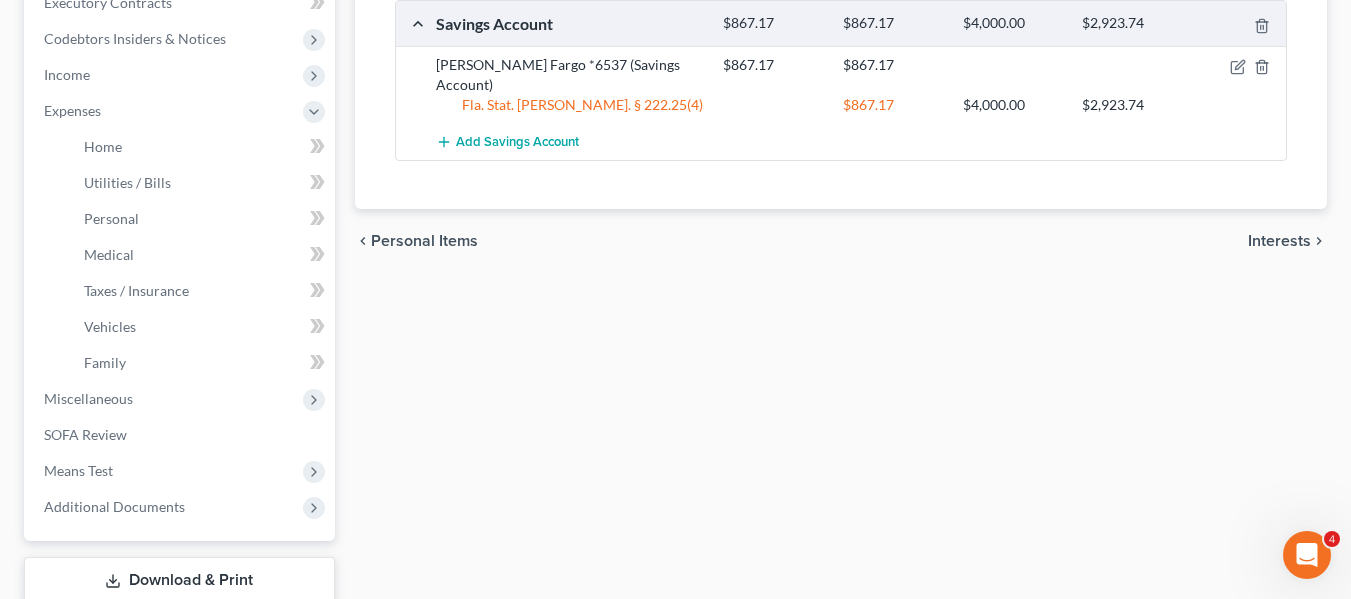 scroll, scrollTop: 400, scrollLeft: 0, axis: vertical 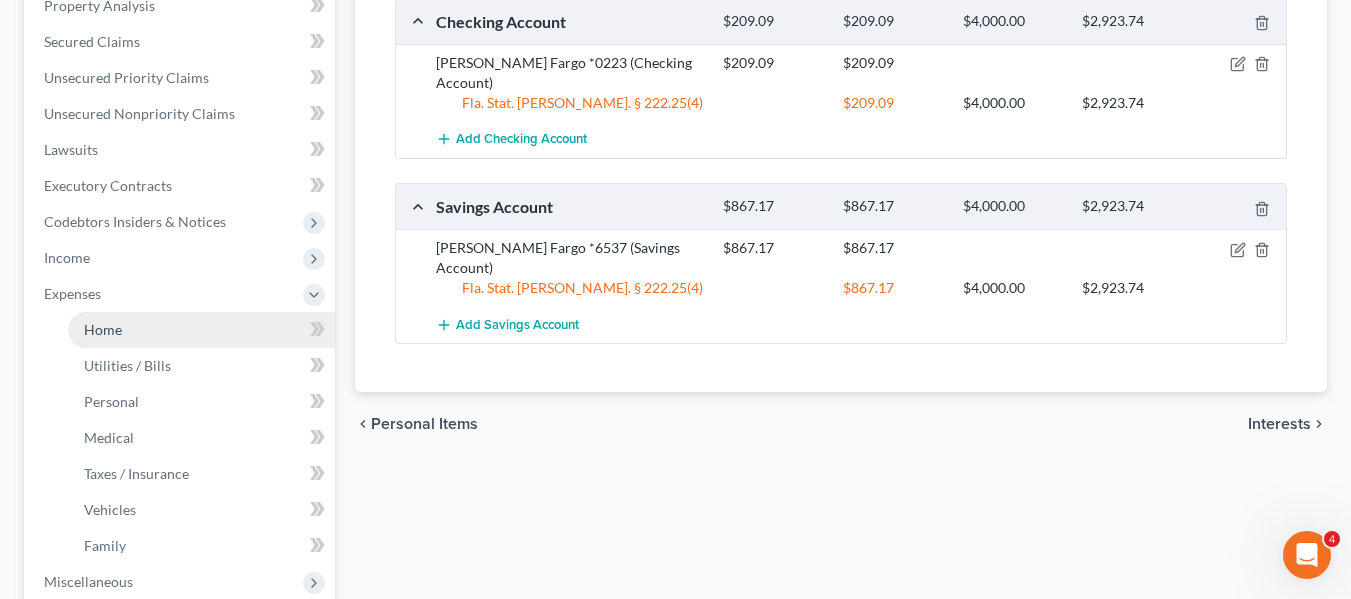 click on "Home" at bounding box center (201, 330) 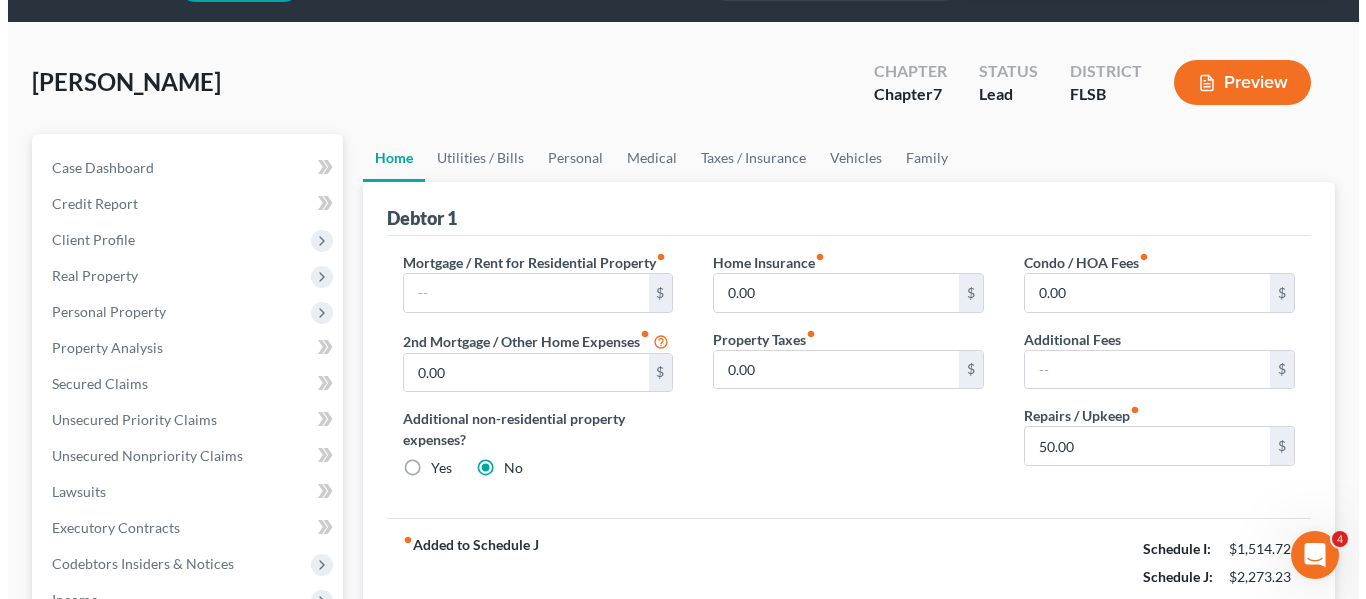 scroll, scrollTop: 0, scrollLeft: 0, axis: both 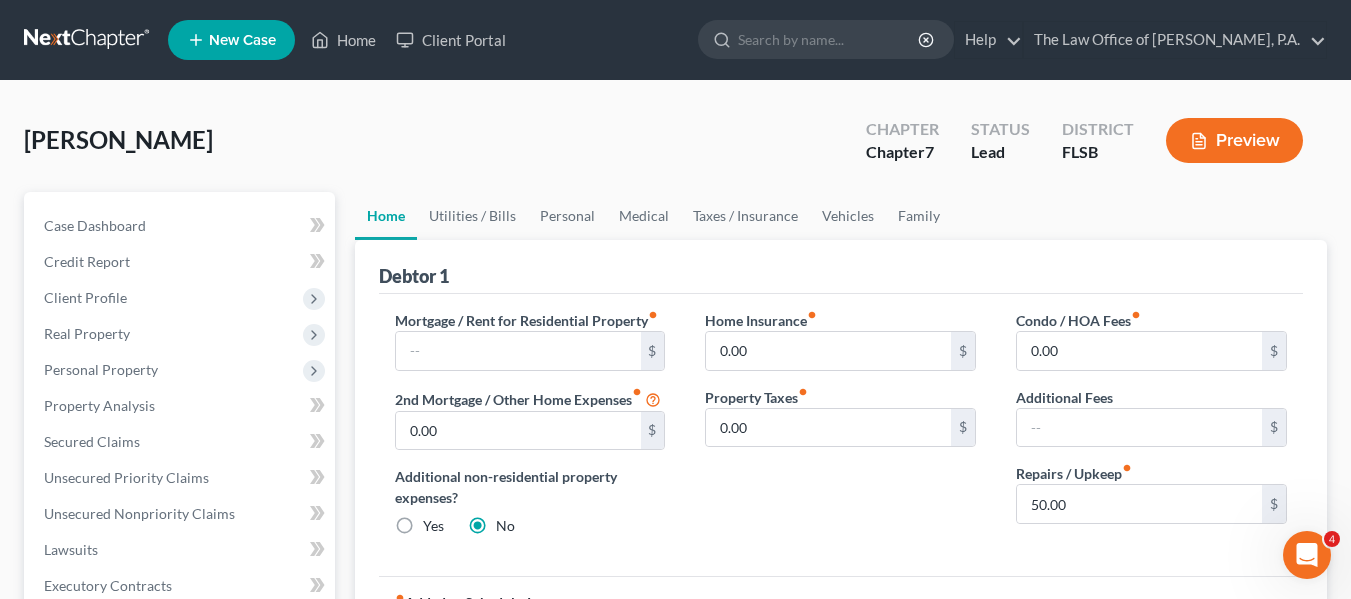 click on "Preview" at bounding box center [1234, 140] 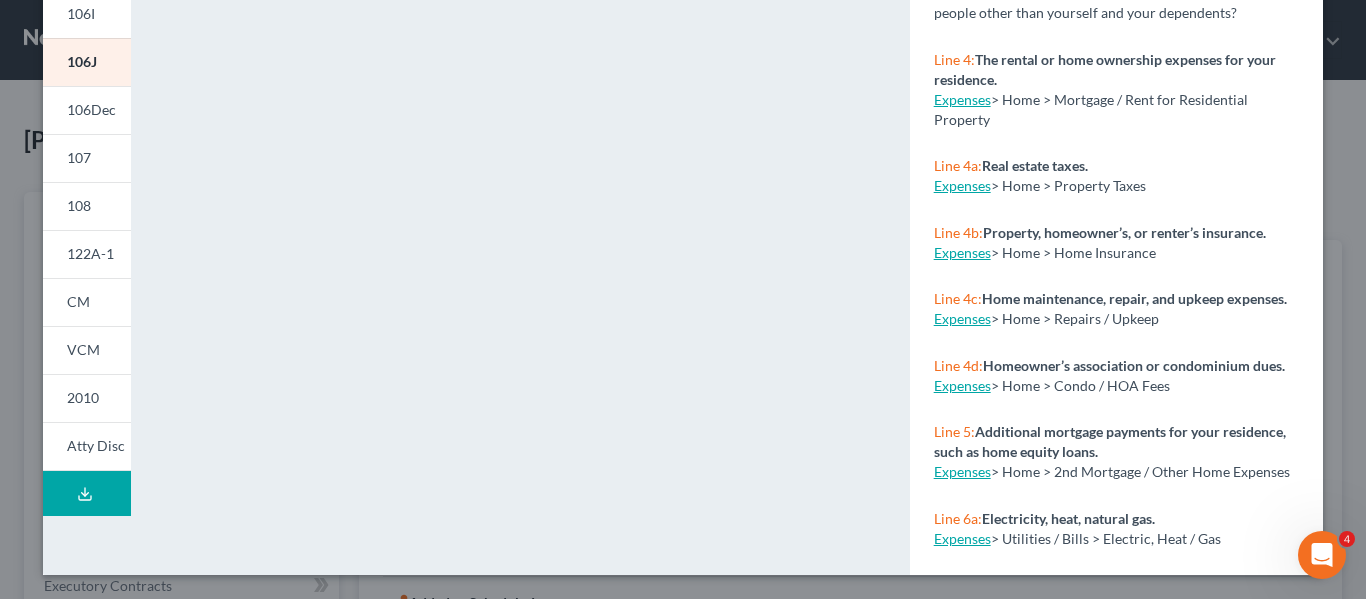 click on "Download Draft" at bounding box center [87, 493] 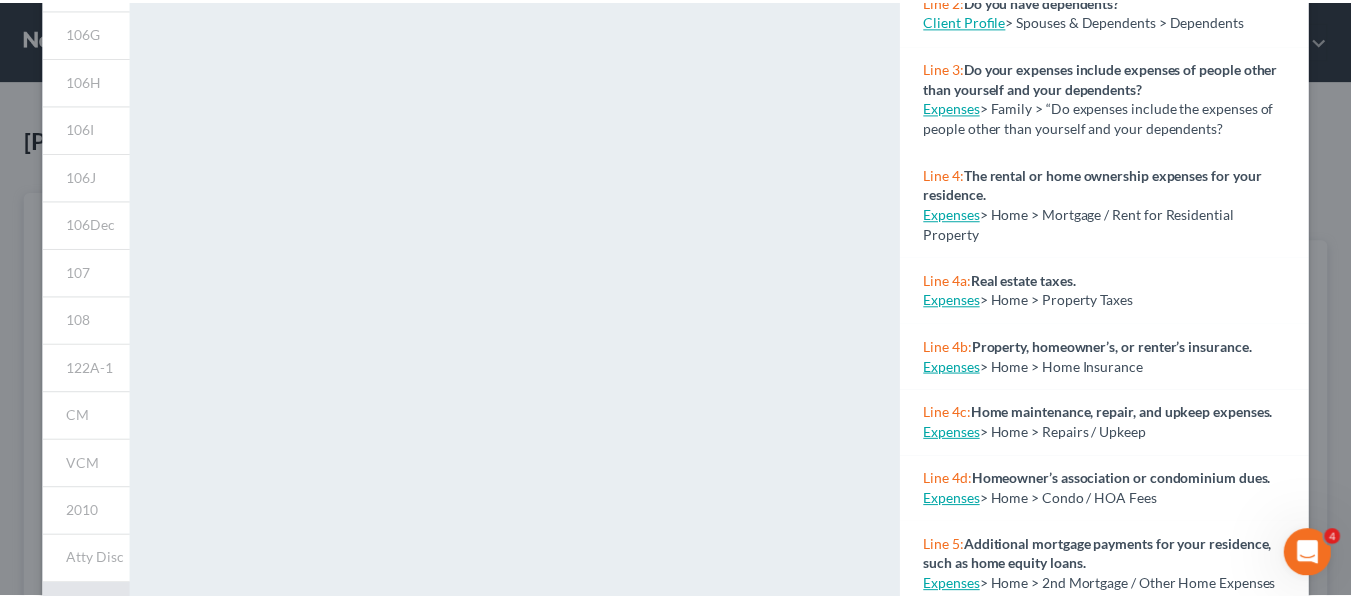 scroll, scrollTop: 0, scrollLeft: 0, axis: both 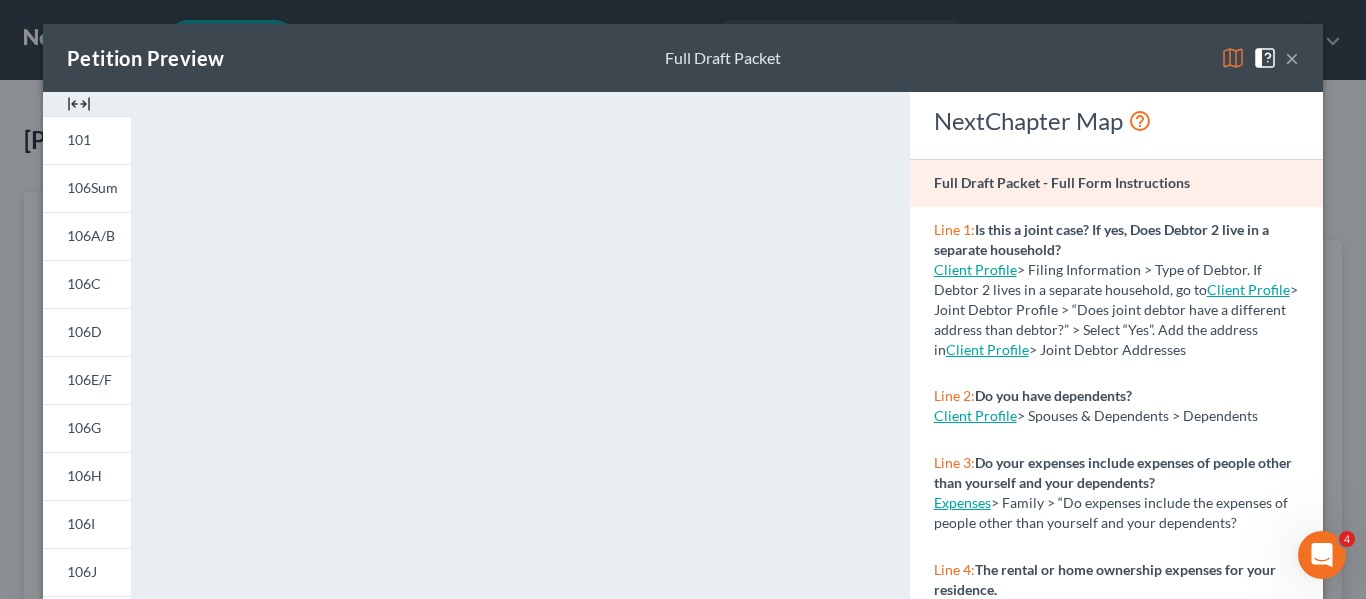 click on "×" at bounding box center [1292, 58] 